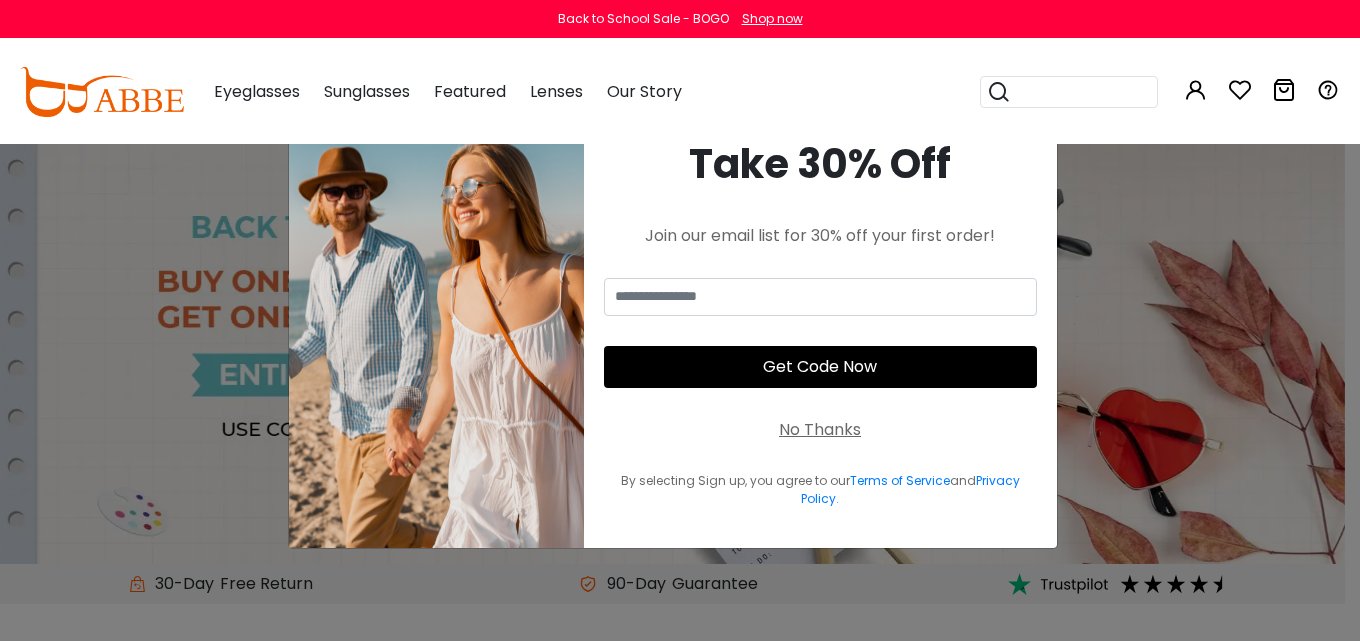 scroll, scrollTop: 0, scrollLeft: 0, axis: both 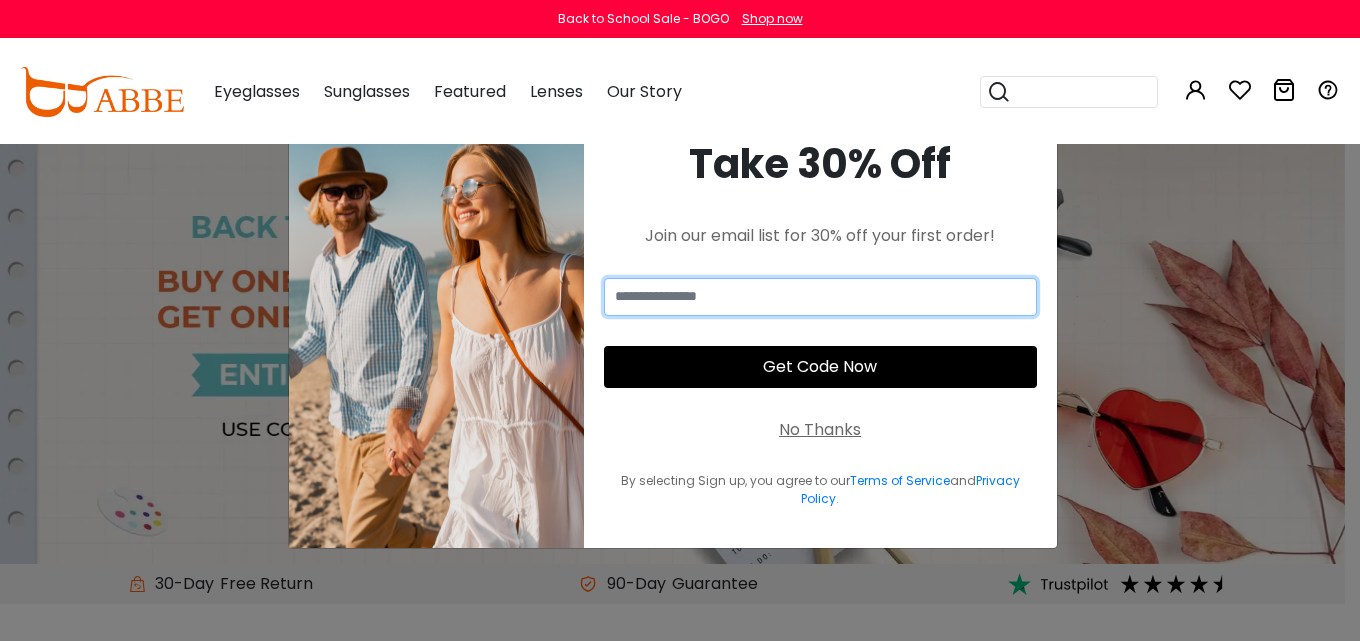 click at bounding box center [820, 297] 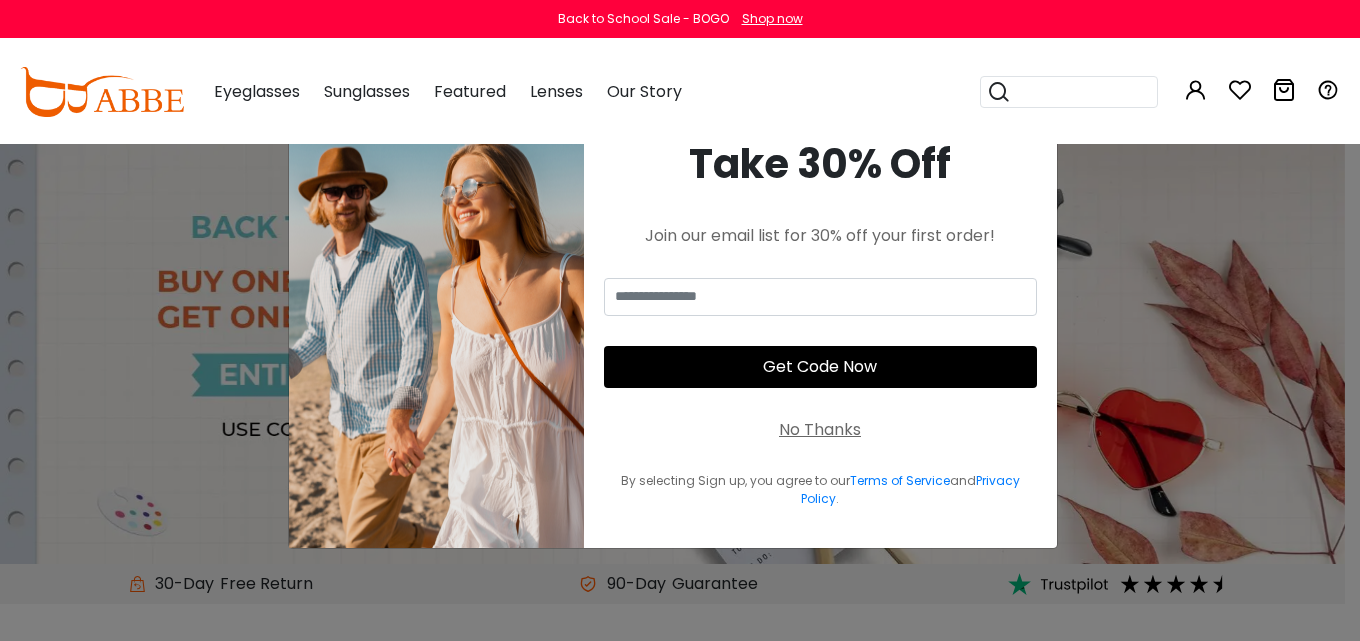click on "No Thanks" at bounding box center [820, 430] 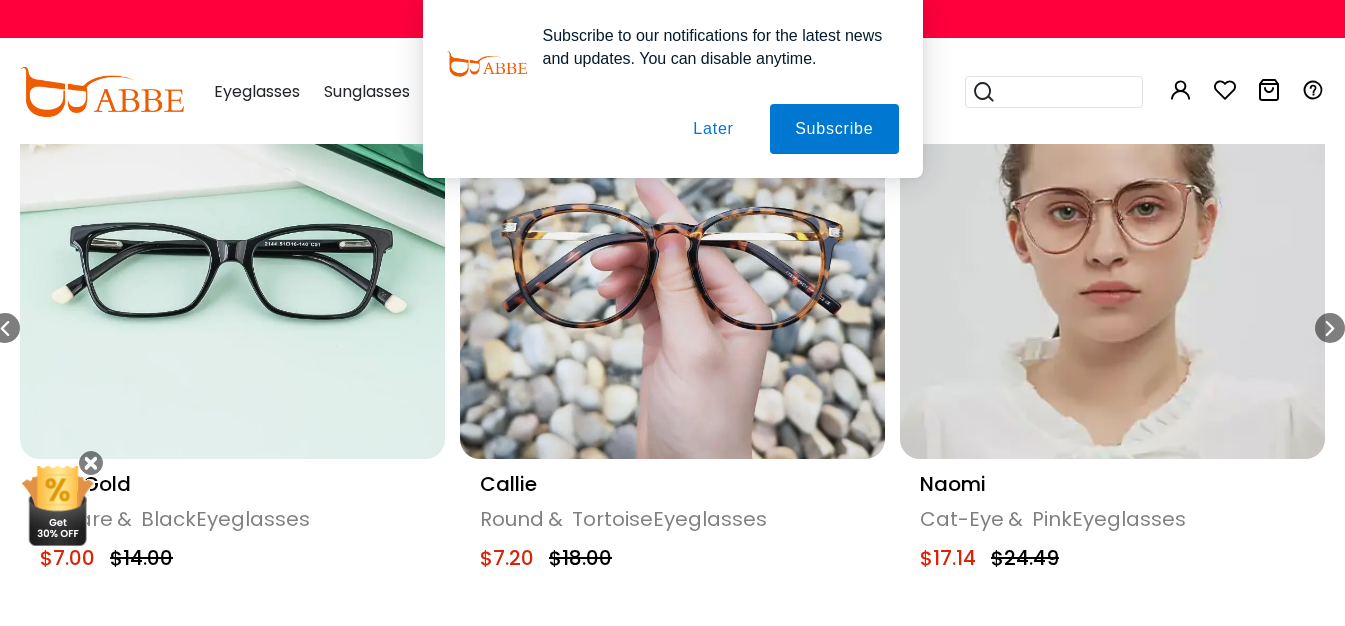 scroll, scrollTop: 1000, scrollLeft: 0, axis: vertical 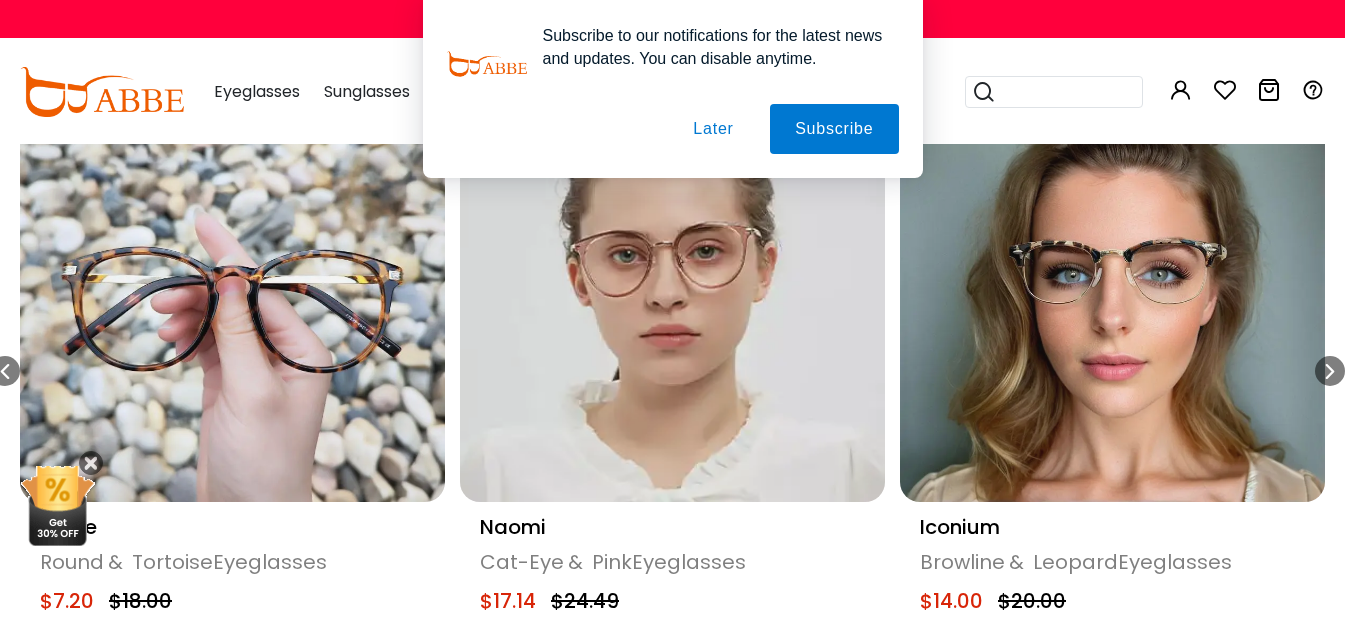 click at bounding box center (672, 289) 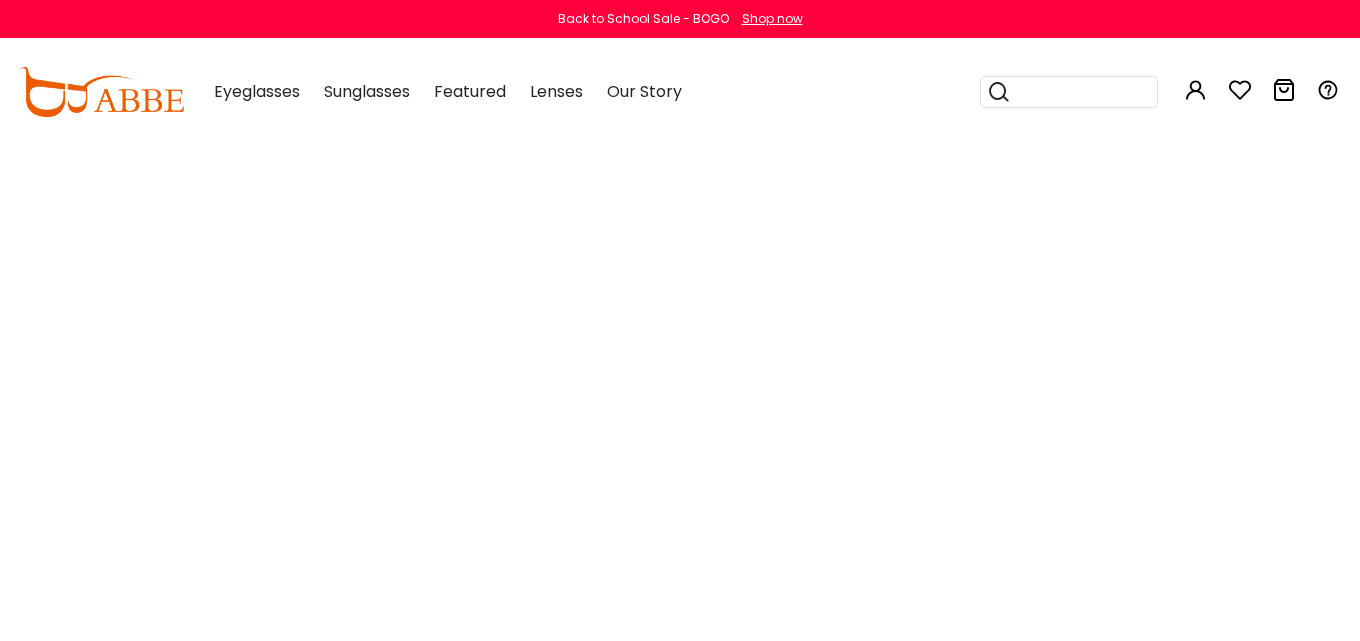 scroll, scrollTop: 0, scrollLeft: 0, axis: both 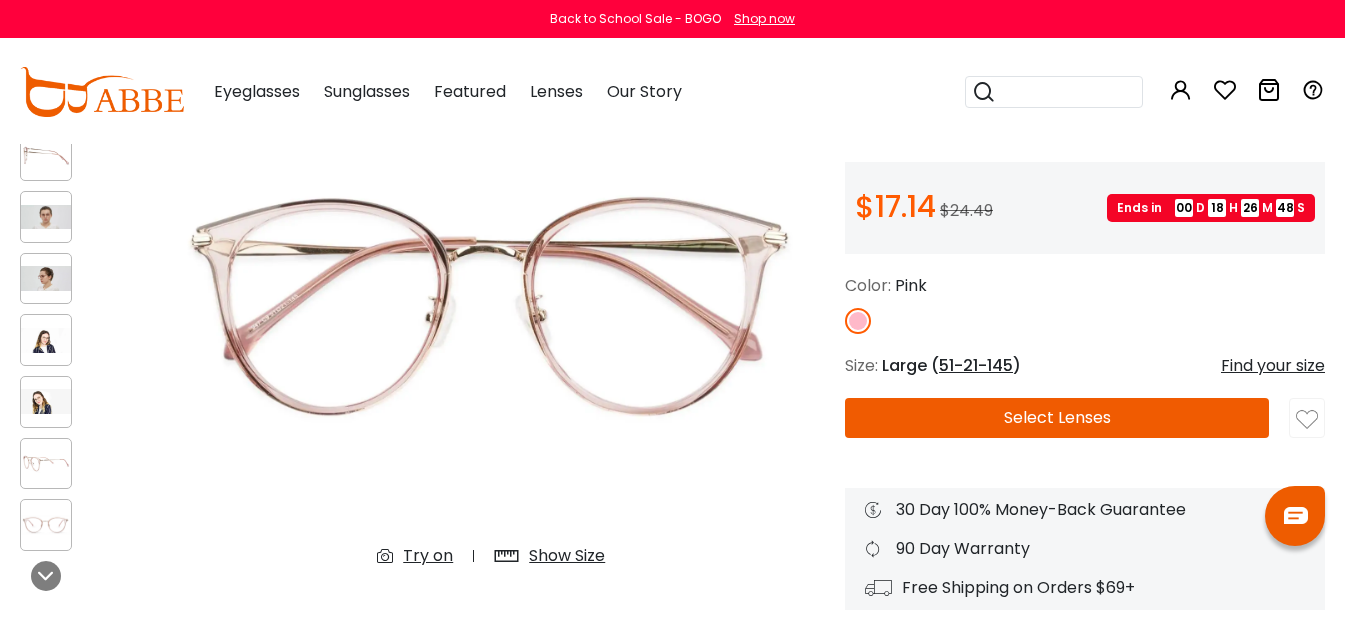 click on "Select Lenses" at bounding box center (1057, 418) 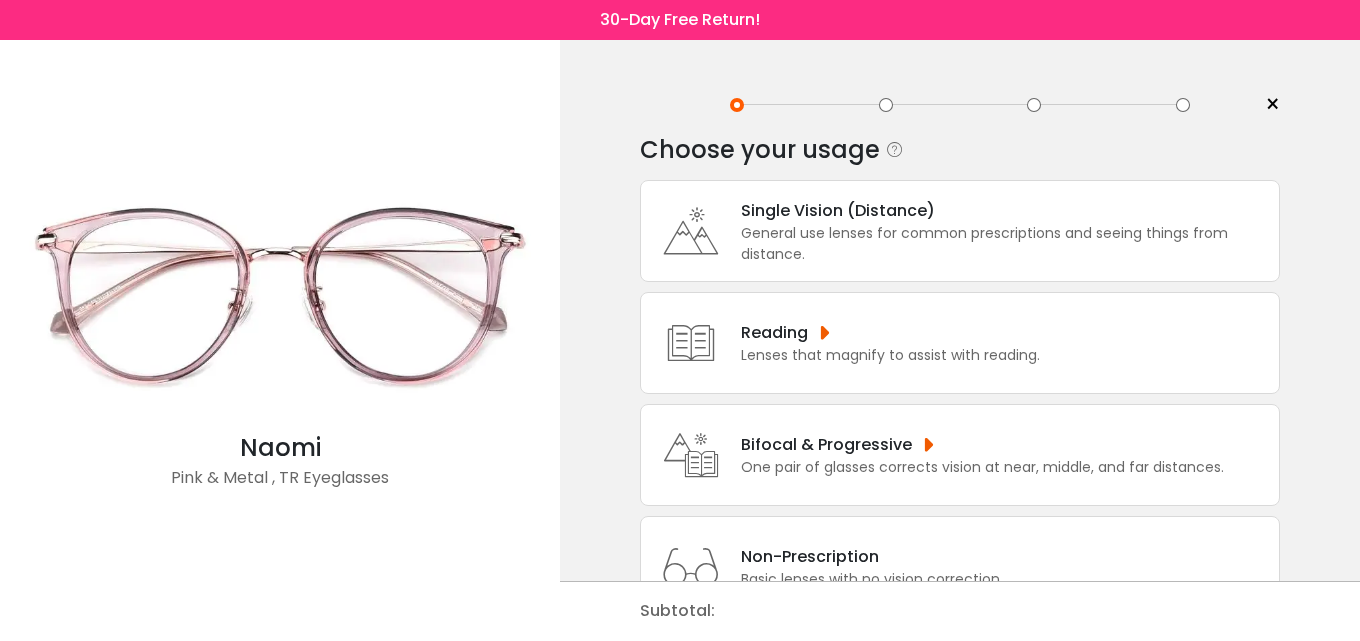scroll, scrollTop: 0, scrollLeft: 0, axis: both 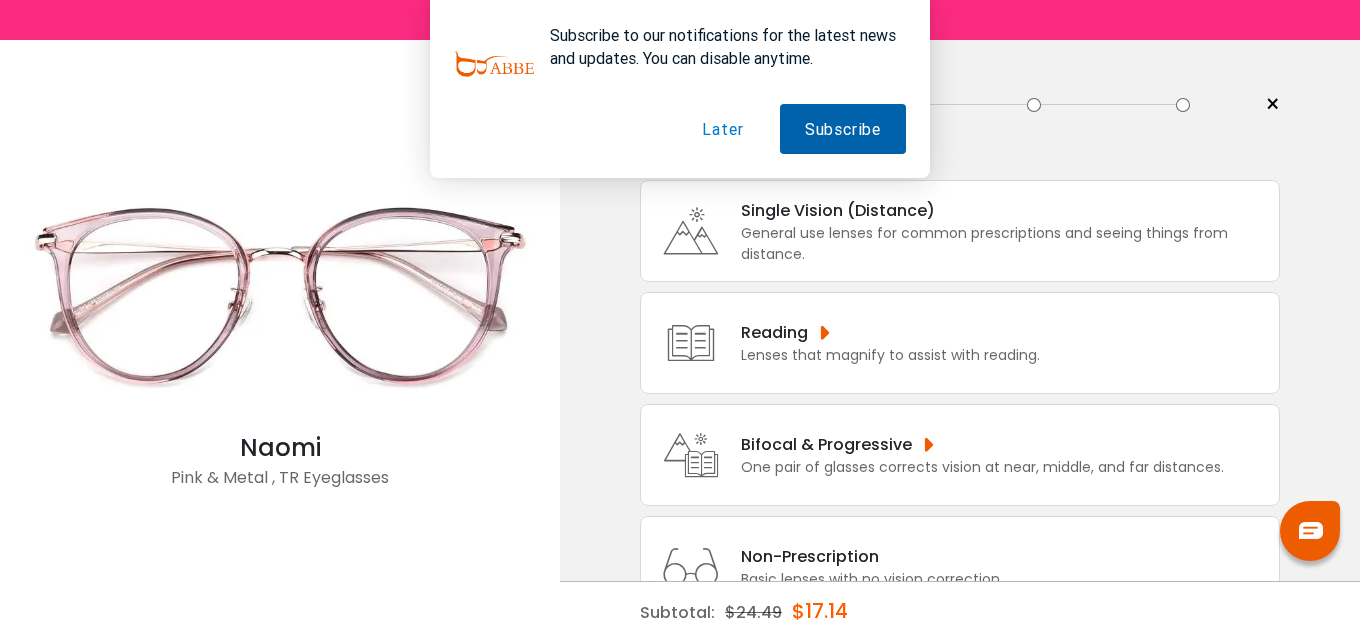 click on "Subscribe" at bounding box center [843, 129] 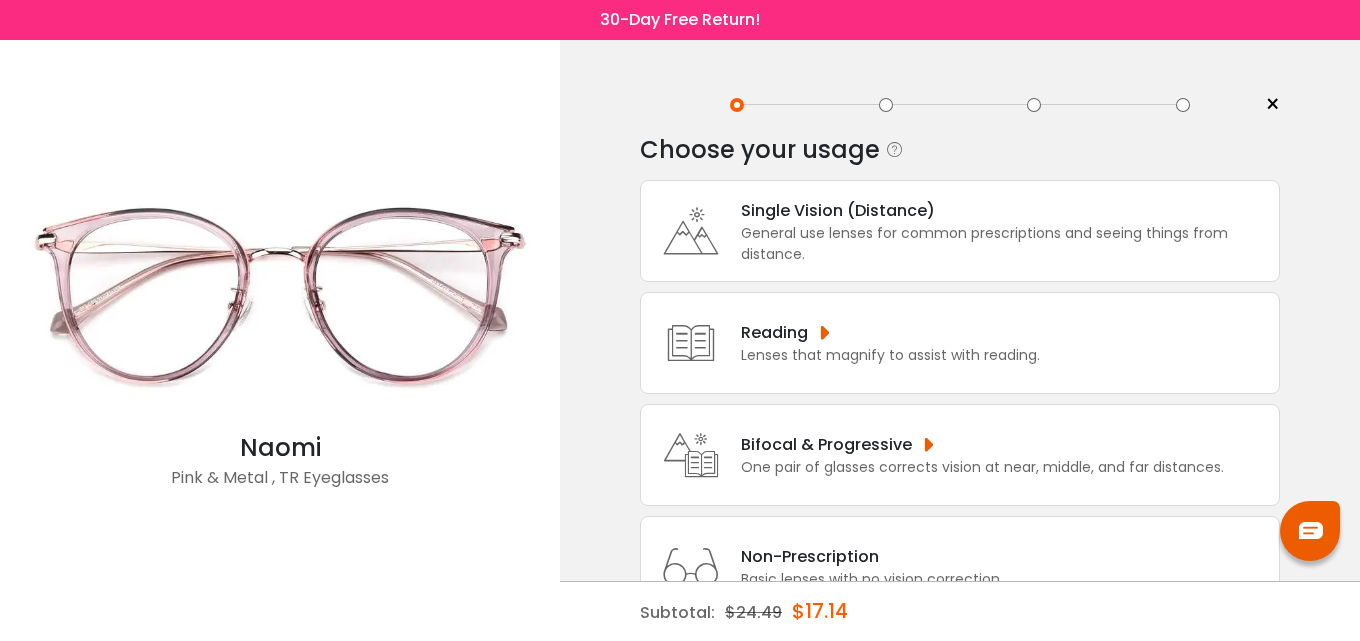 click on "Single Vision (Distance)" at bounding box center (1005, 210) 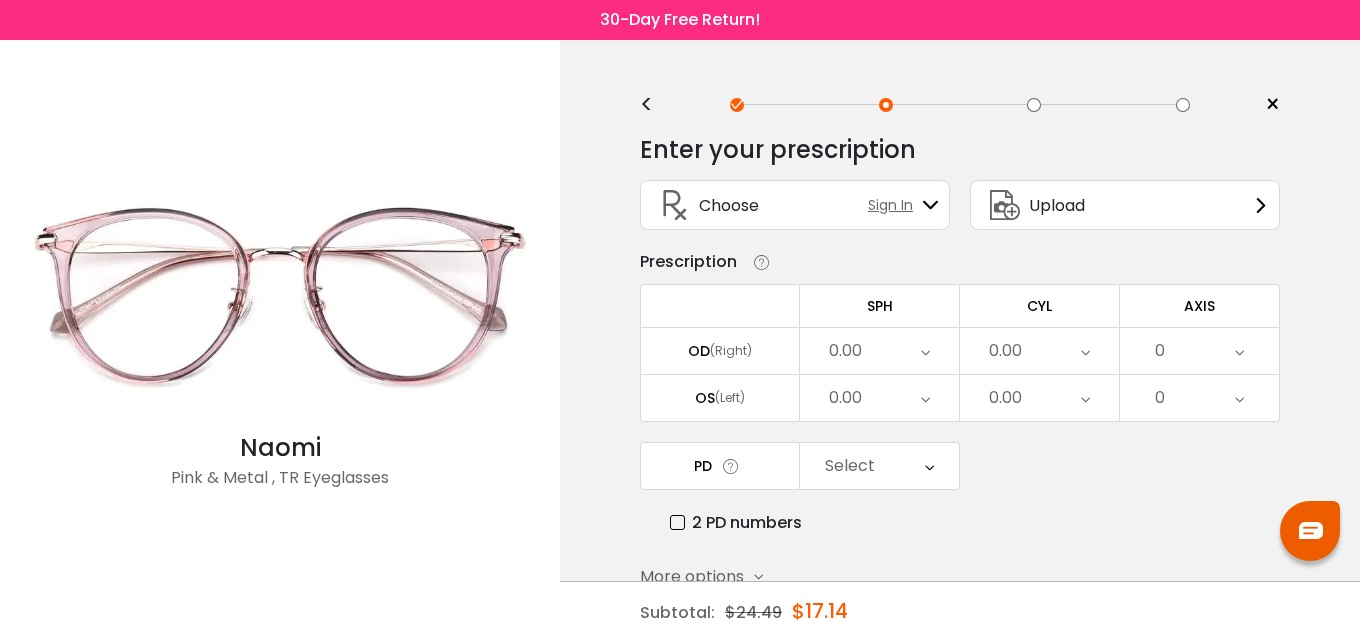 click on "0.00" at bounding box center [845, 351] 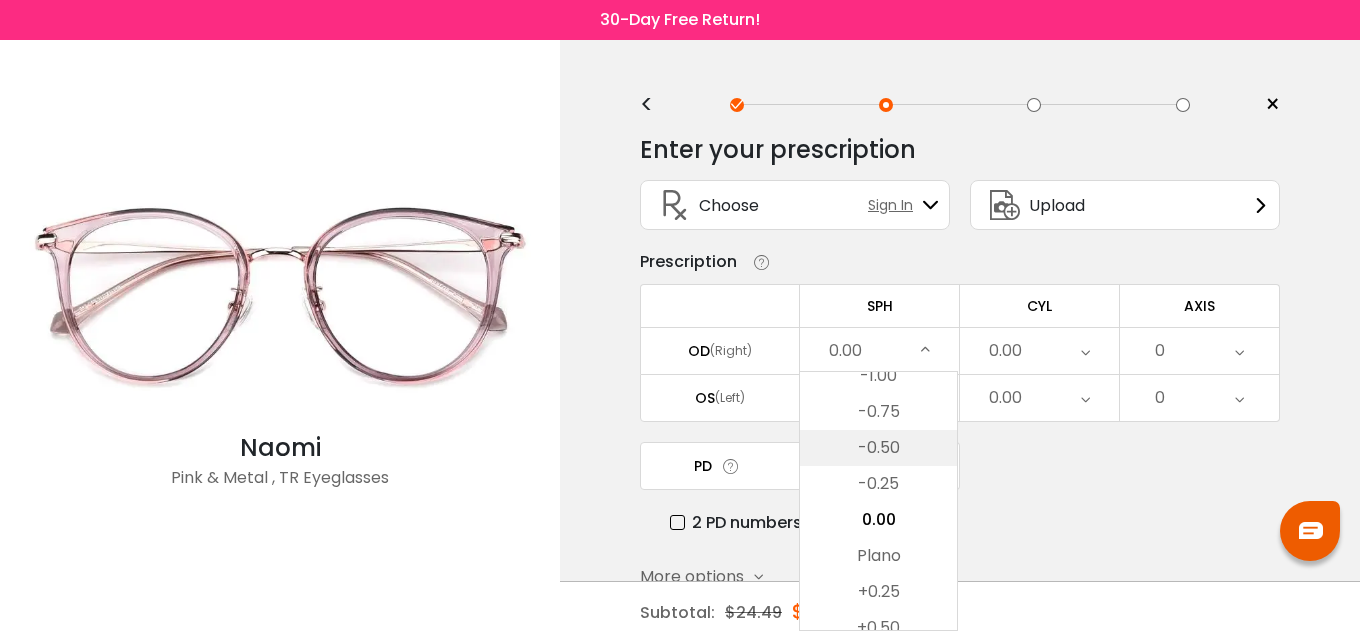 click on "-0.50" at bounding box center (878, 448) 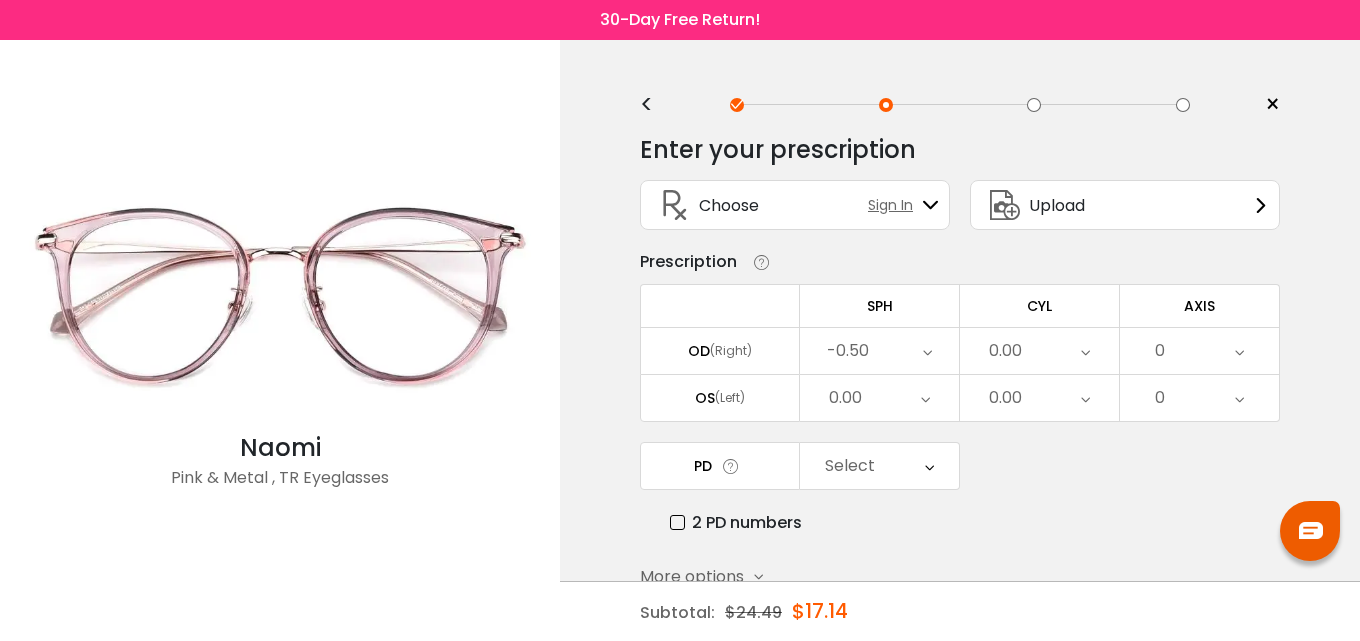 click on "0.00" at bounding box center [845, 398] 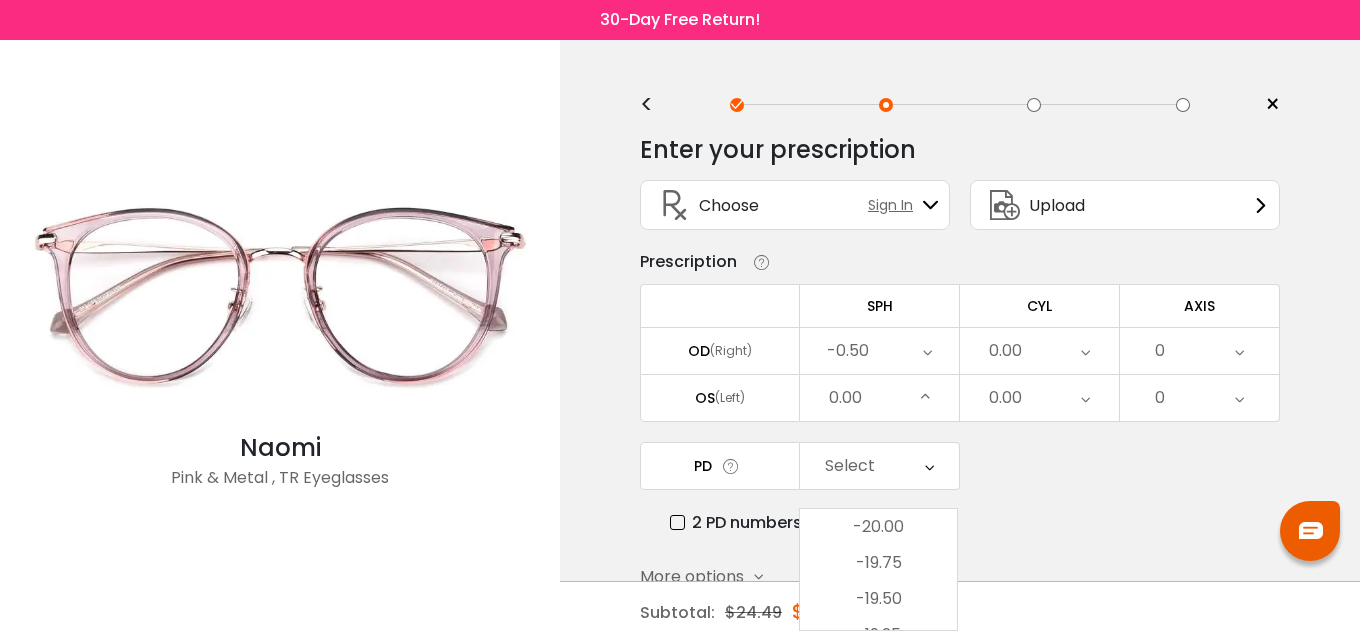 scroll, scrollTop: 2750, scrollLeft: 0, axis: vertical 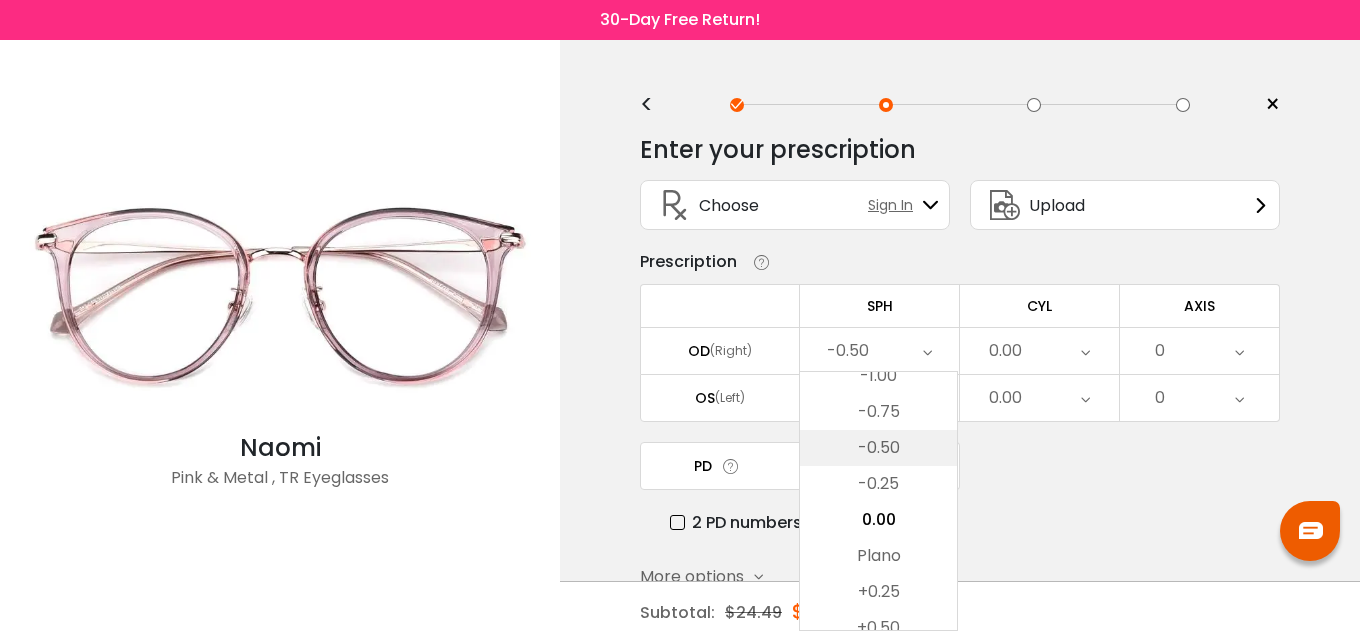 click on "-0.50" at bounding box center [878, 448] 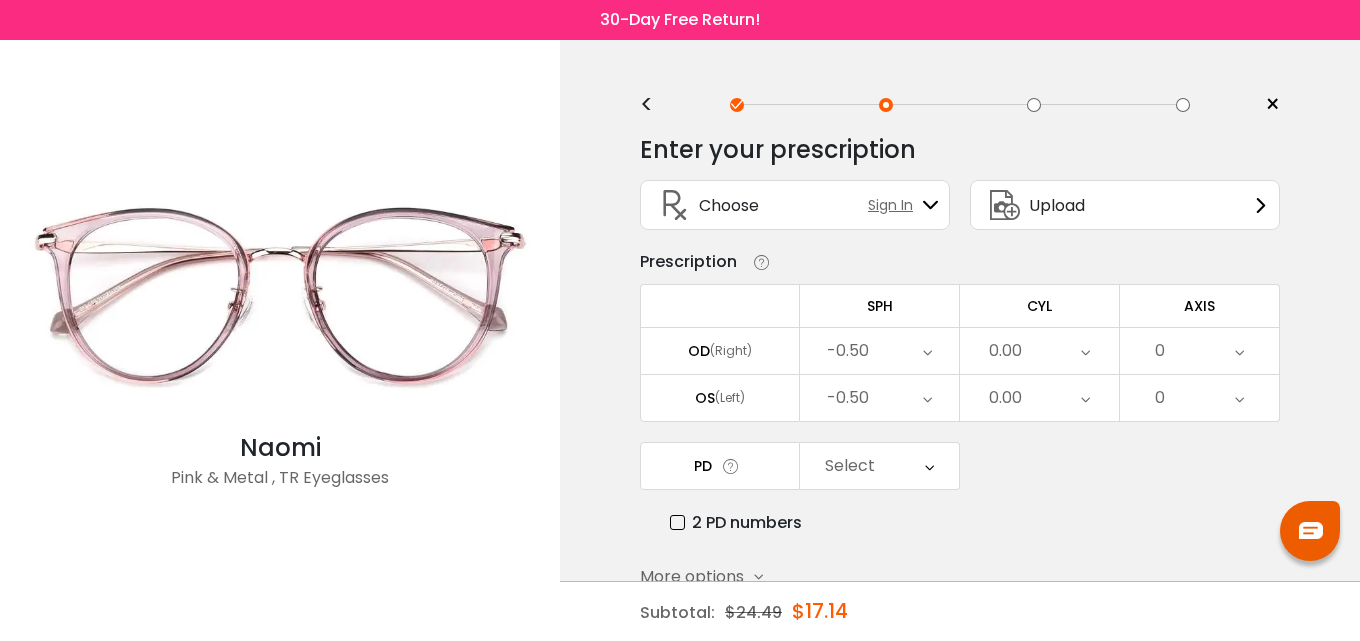 click on "0.00" at bounding box center (1039, 351) 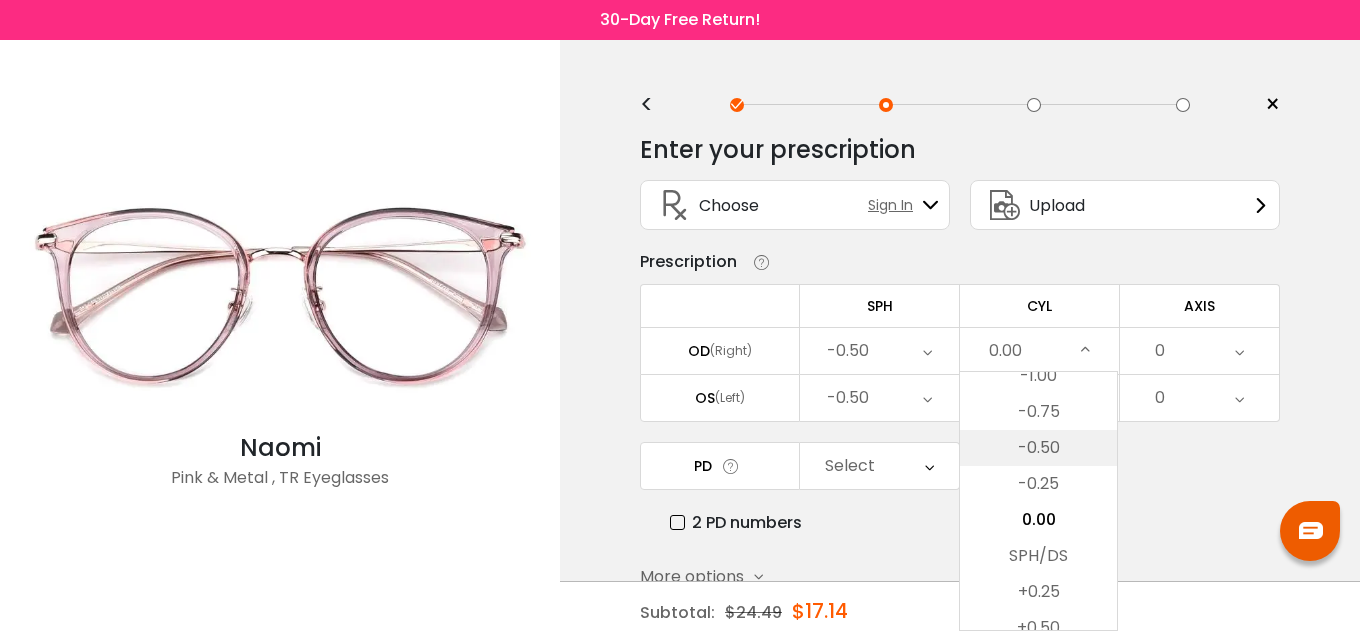 click on "-0.50" at bounding box center (1038, 448) 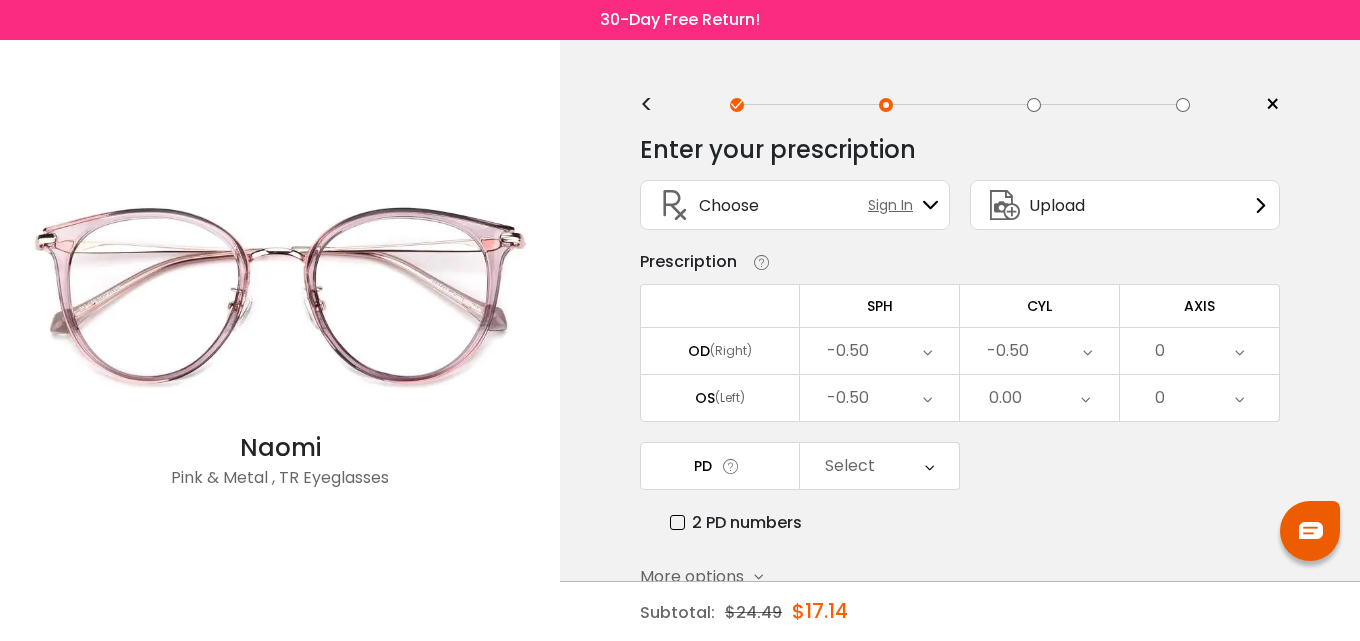click on "0.00" at bounding box center (1039, 398) 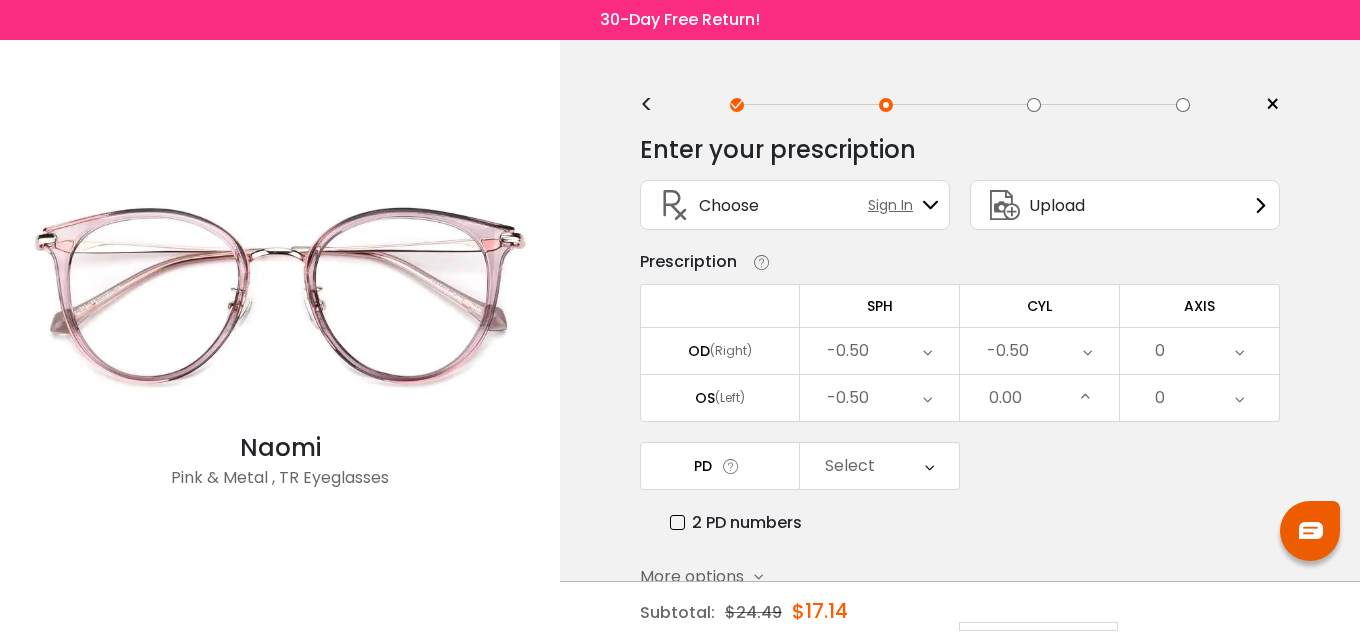 scroll, scrollTop: 734, scrollLeft: 0, axis: vertical 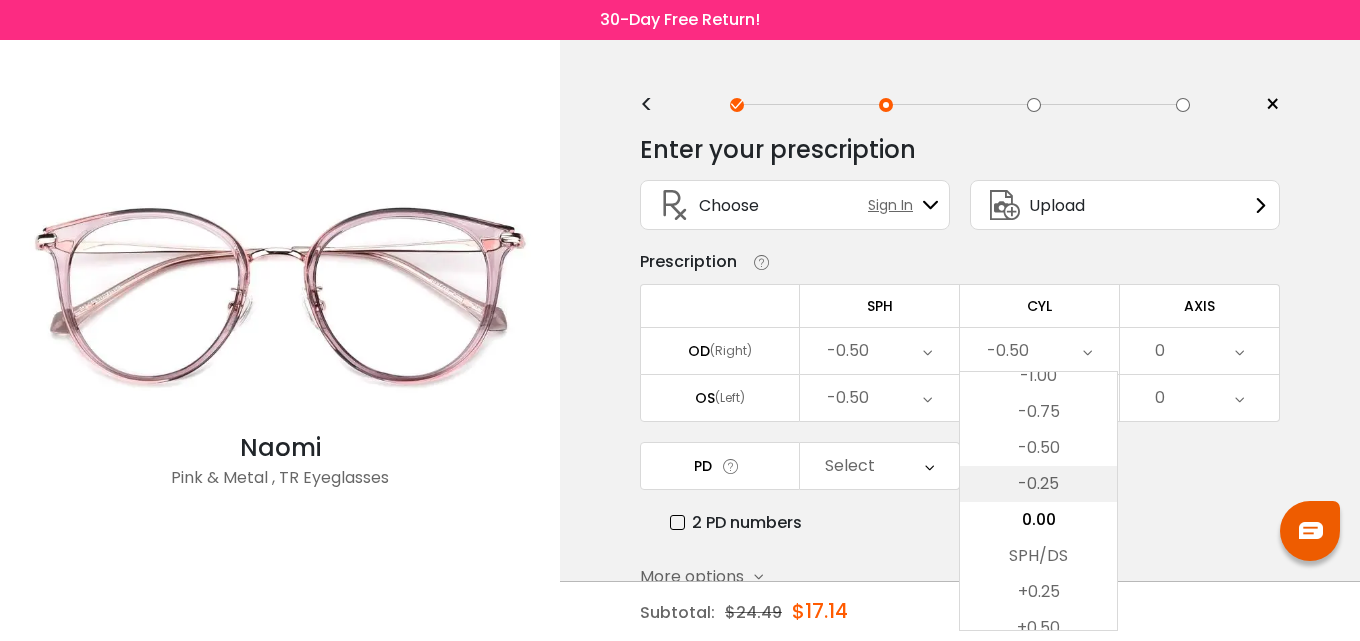 click on "-0.25" at bounding box center (1038, 484) 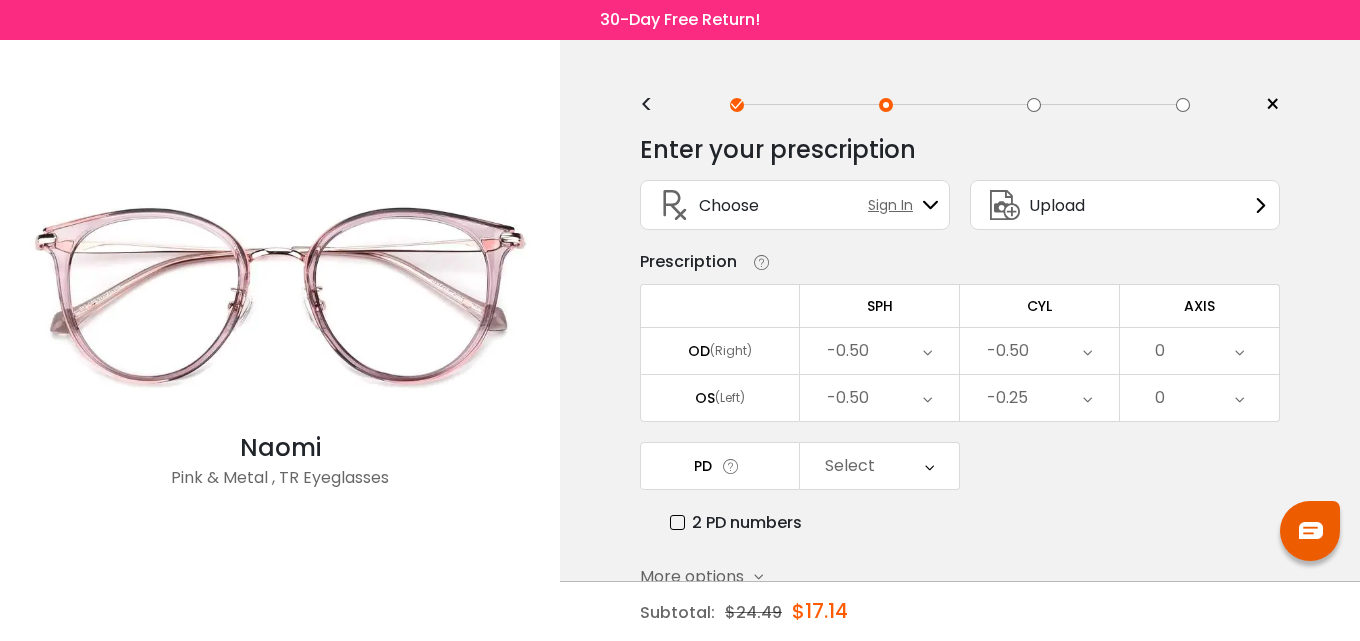 click on "0" at bounding box center [1160, 398] 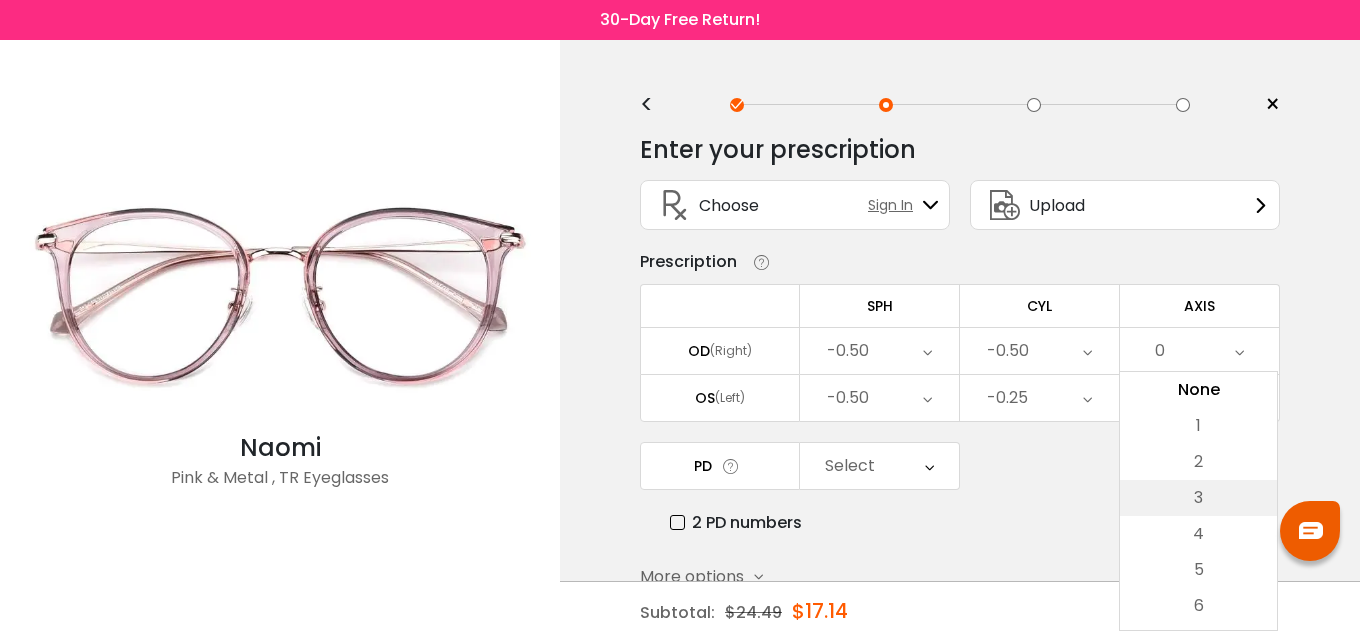 click on "3" at bounding box center (1198, 498) 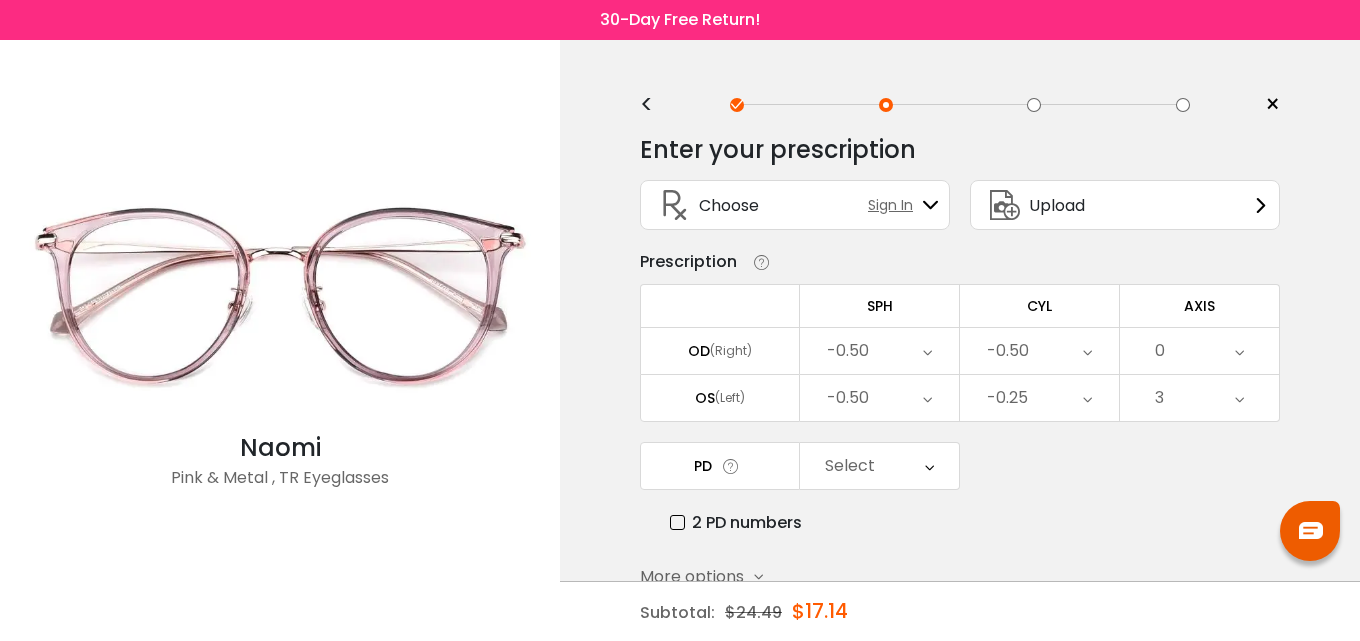 click on "0" at bounding box center [1199, 351] 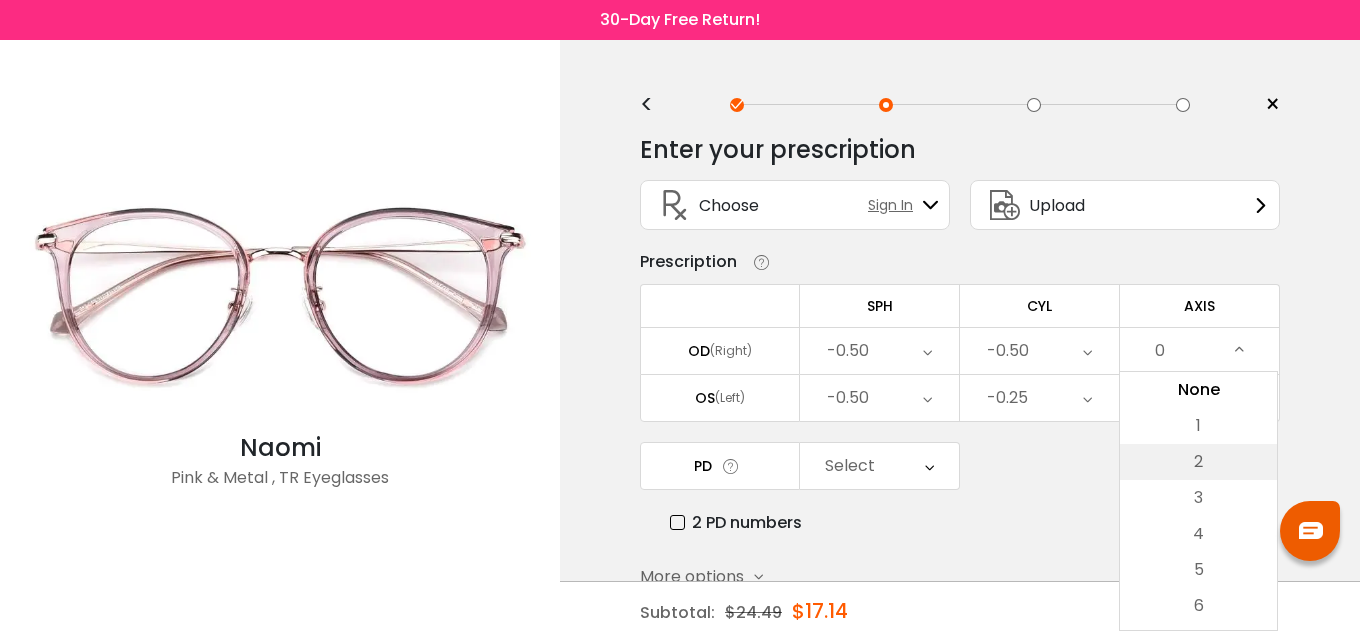 click on "2" at bounding box center [1198, 462] 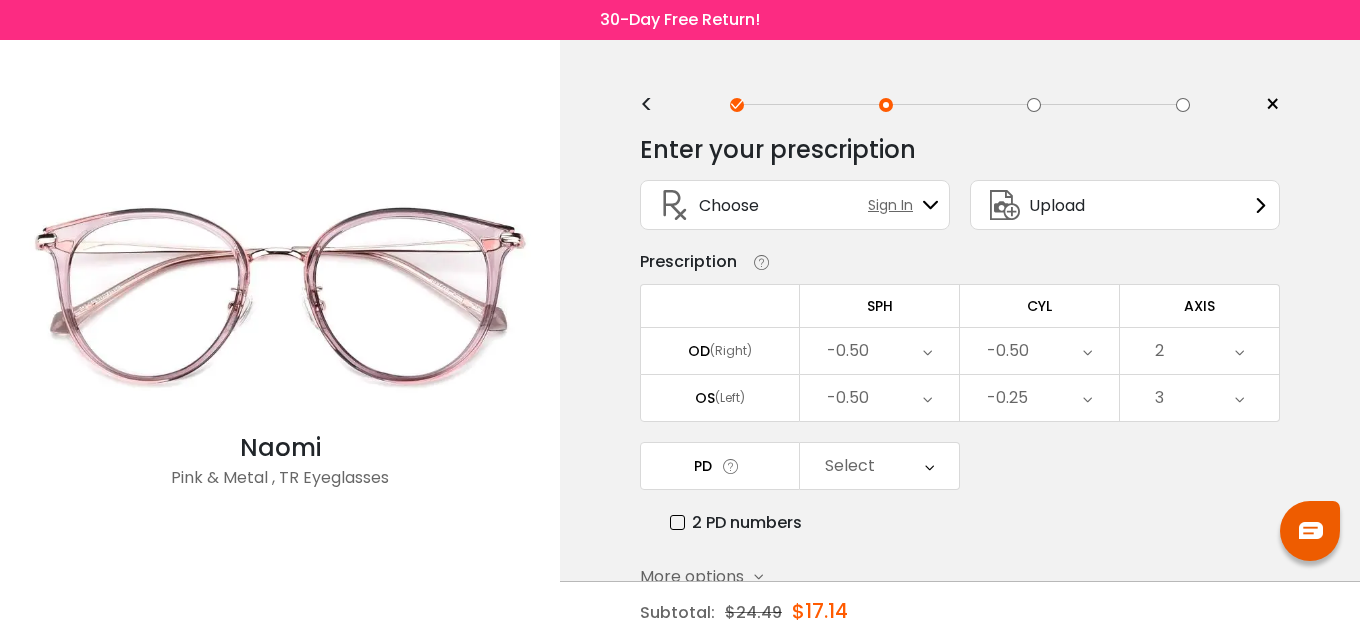 click on "Select" at bounding box center (879, 466) 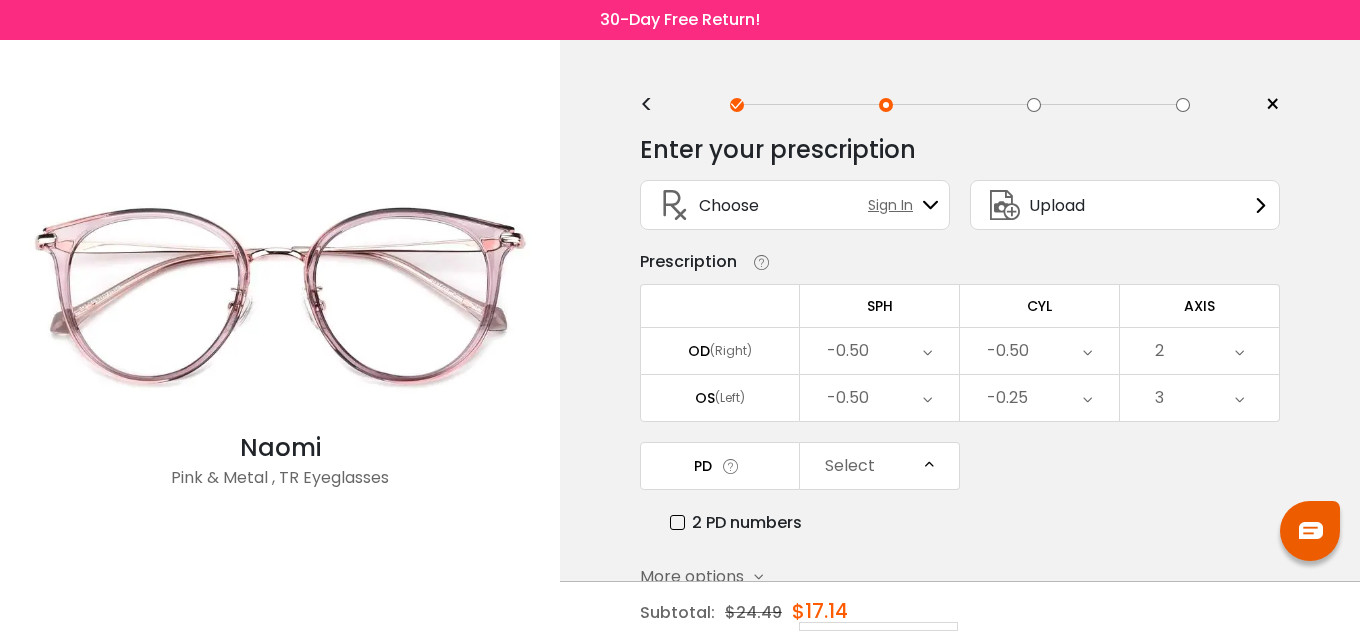 scroll, scrollTop: 482, scrollLeft: 0, axis: vertical 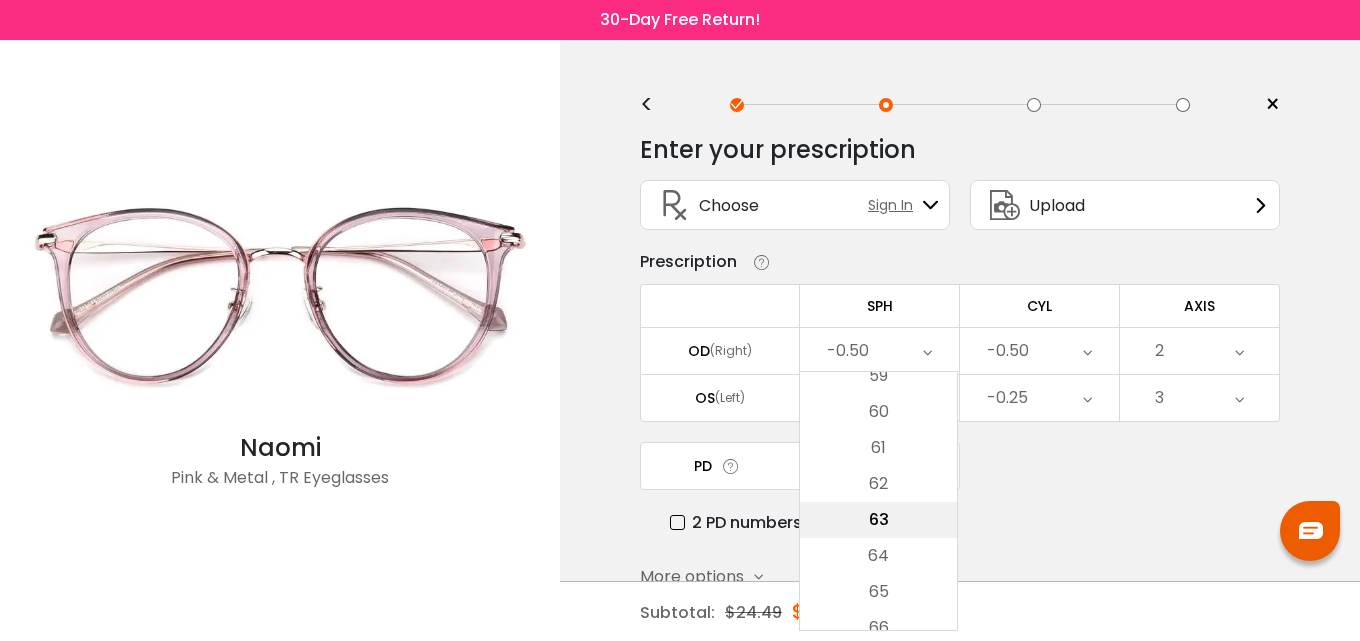 click on "63" at bounding box center (878, 520) 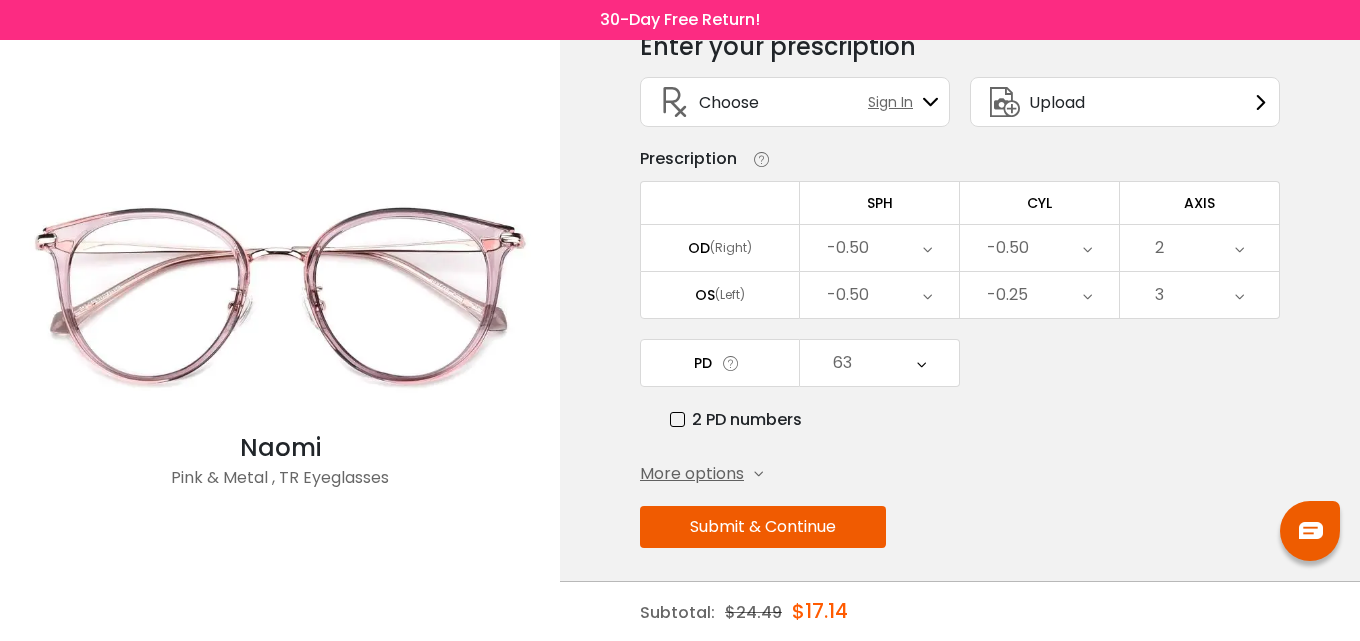 scroll, scrollTop: 110, scrollLeft: 0, axis: vertical 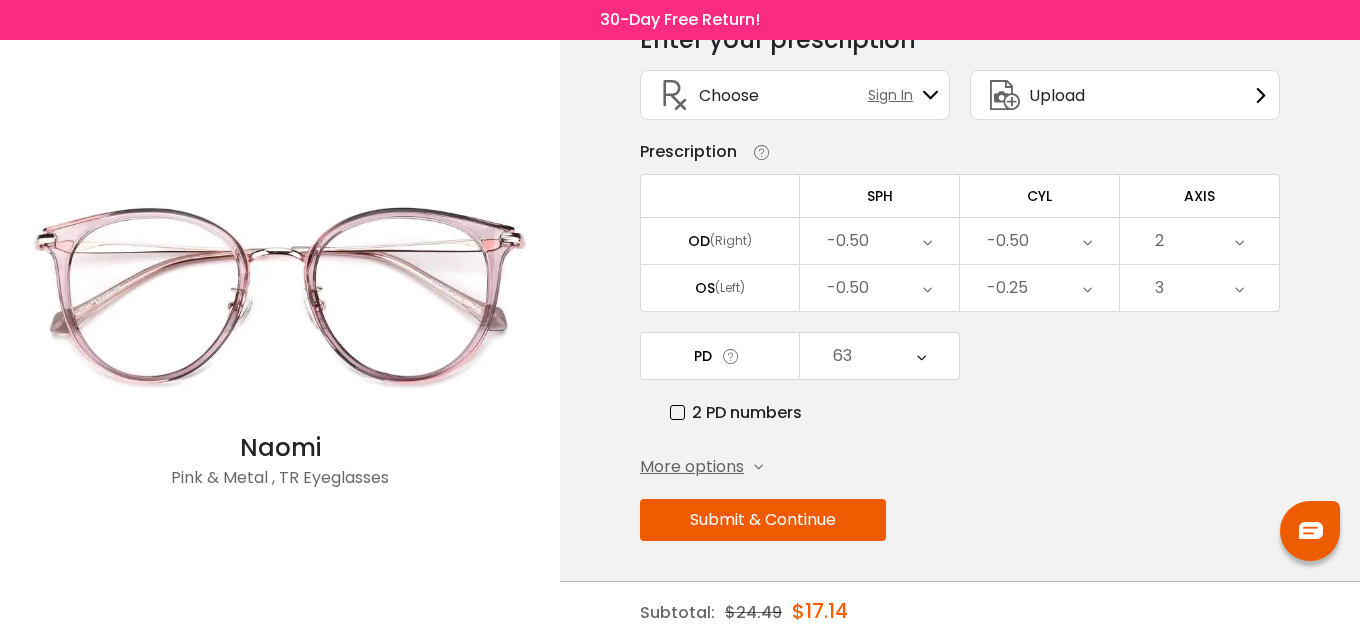 click on "Submit & Continue" at bounding box center [763, 520] 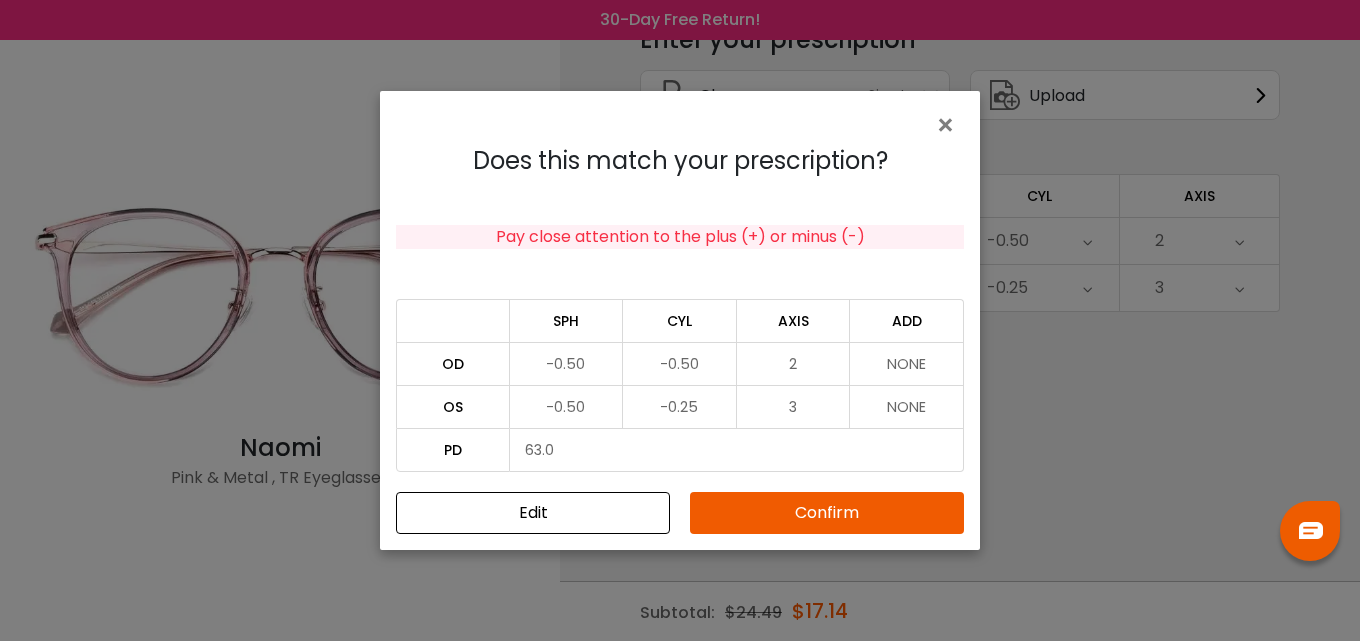 click on "Confirm" at bounding box center [827, 513] 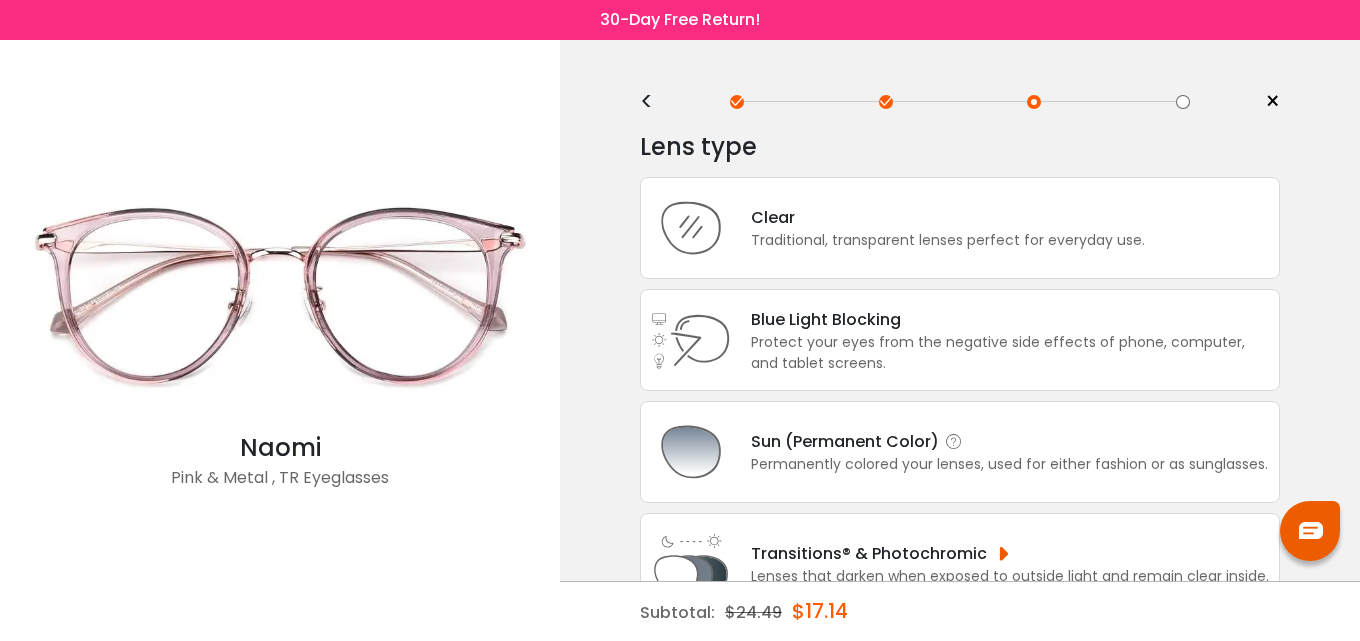 scroll, scrollTop: 0, scrollLeft: 0, axis: both 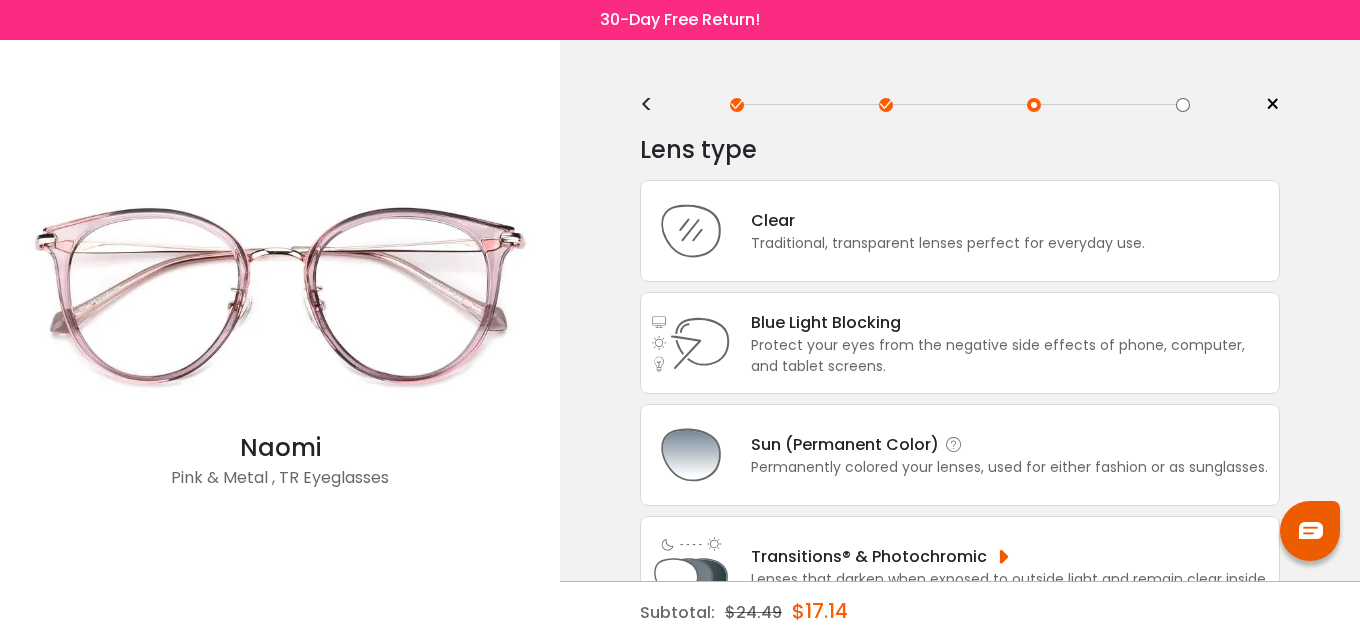 click on "Permanently colored your lenses,  used for either fashion or as sunglasses." at bounding box center (1009, 467) 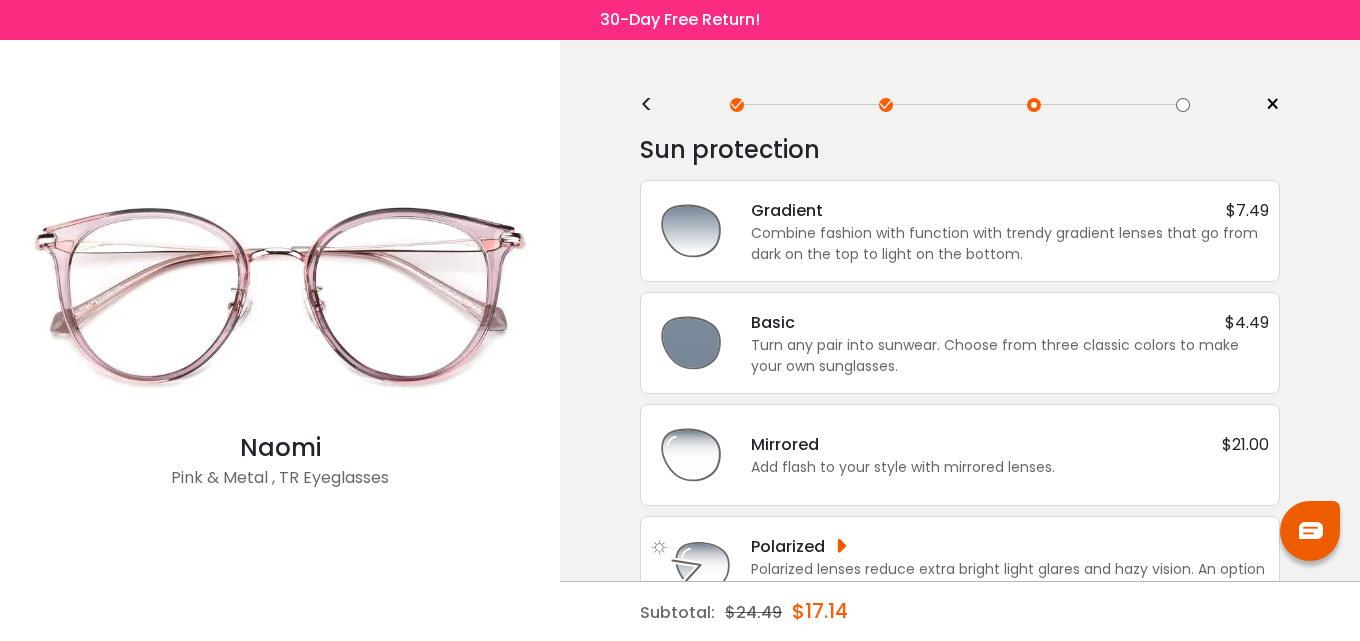 click on "Add flash to your style with mirrored lenses." at bounding box center [1010, 467] 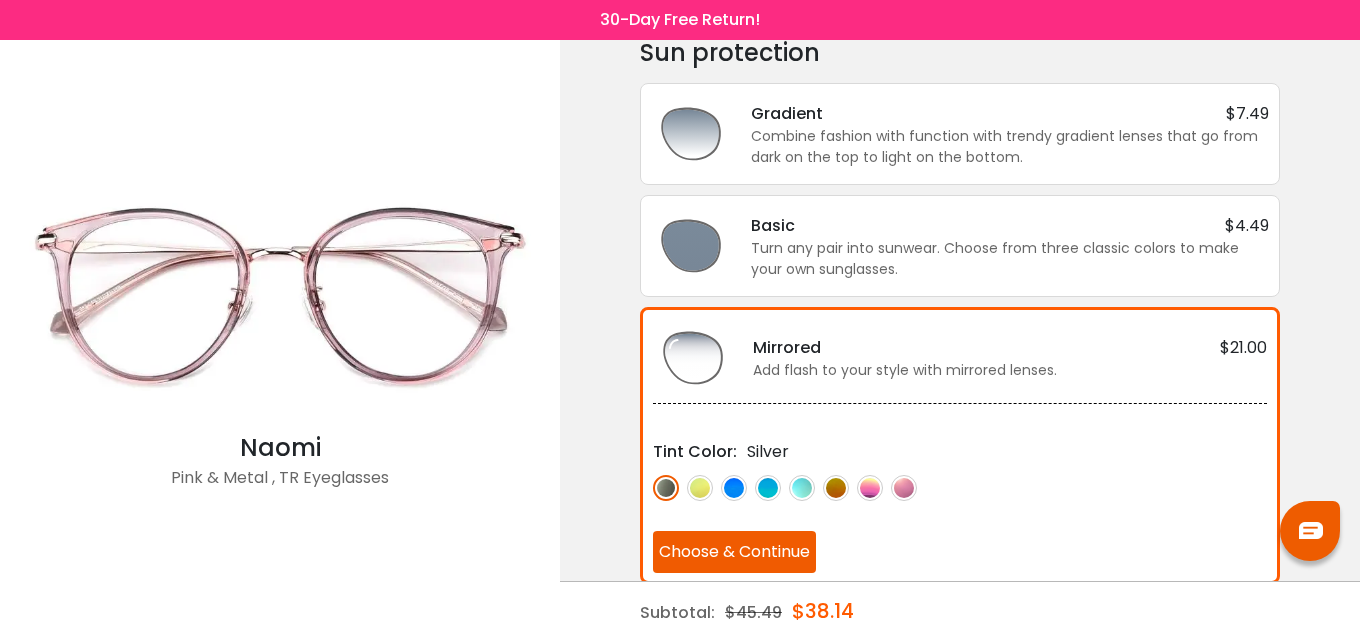 scroll, scrollTop: 135, scrollLeft: 0, axis: vertical 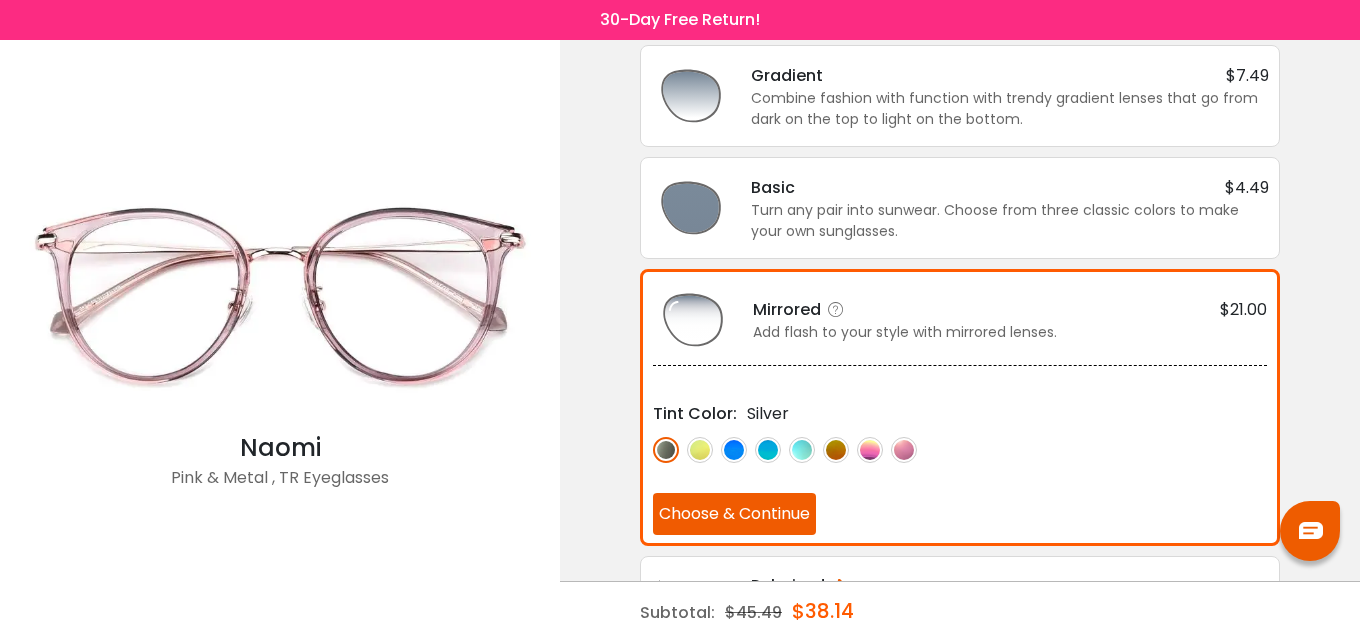 click on "Choose & Continue" at bounding box center (734, 514) 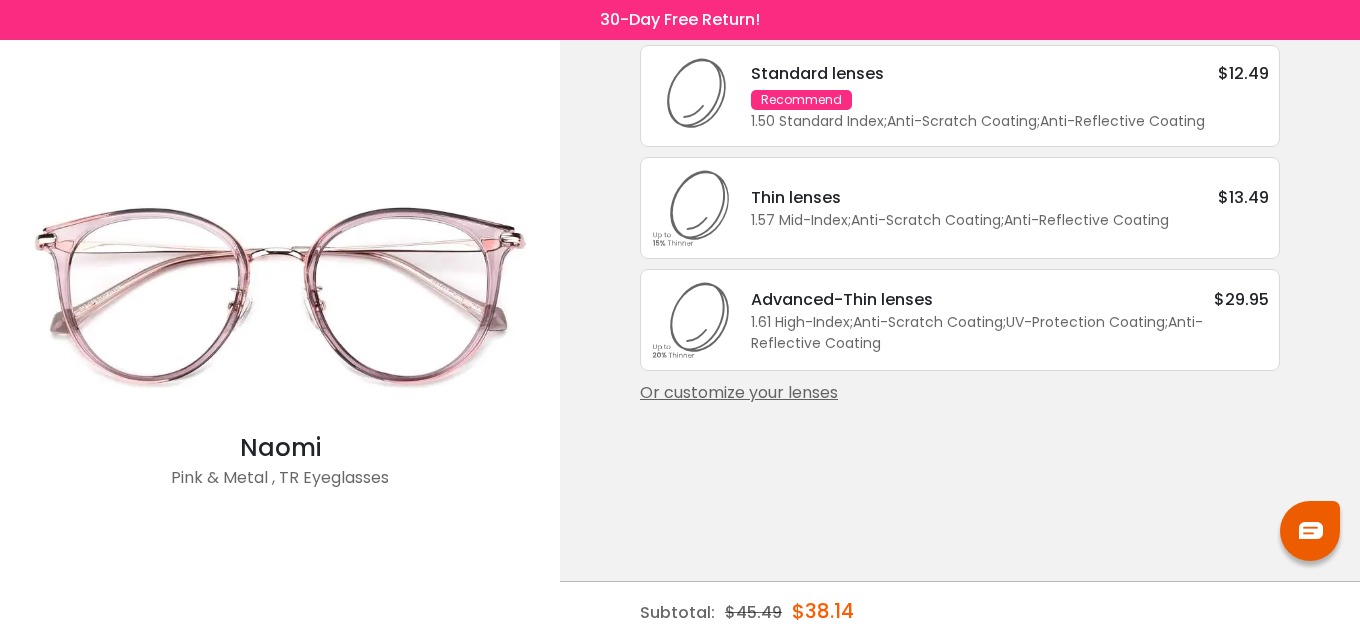 scroll, scrollTop: 0, scrollLeft: 0, axis: both 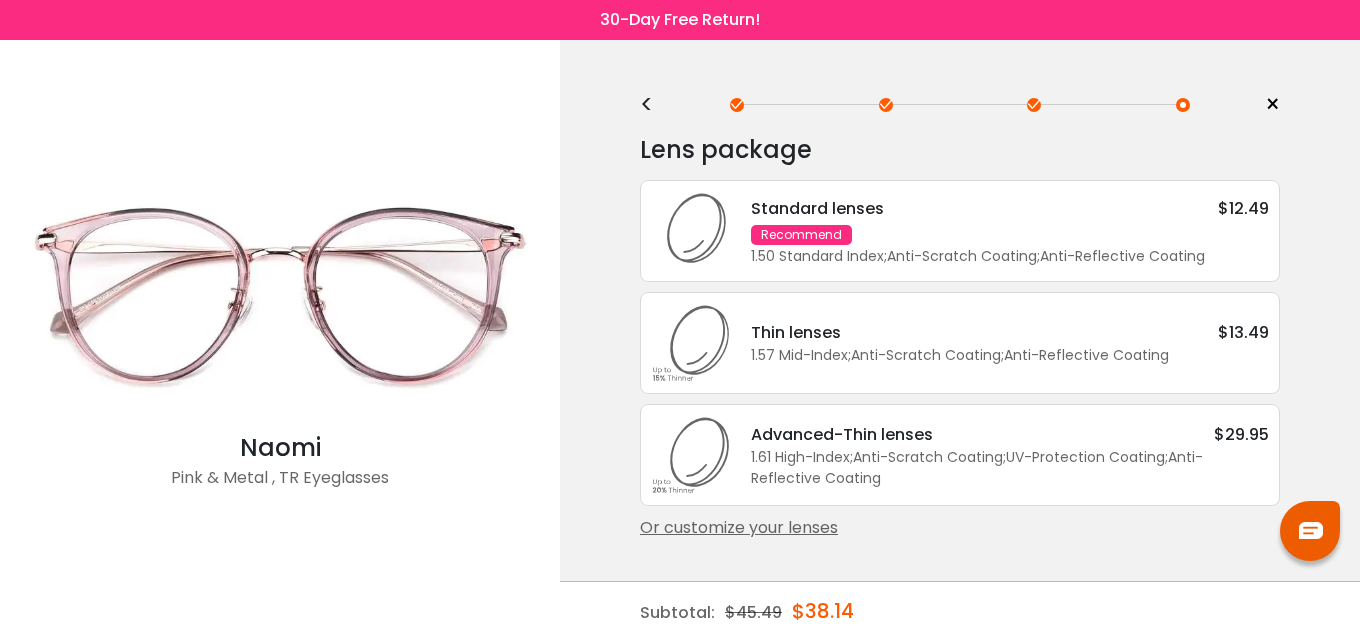 click on "1.57 Mid-Index ;
Anti-Scratch Coating ;
Anti-Reflective Coating ;" at bounding box center (1010, 355) 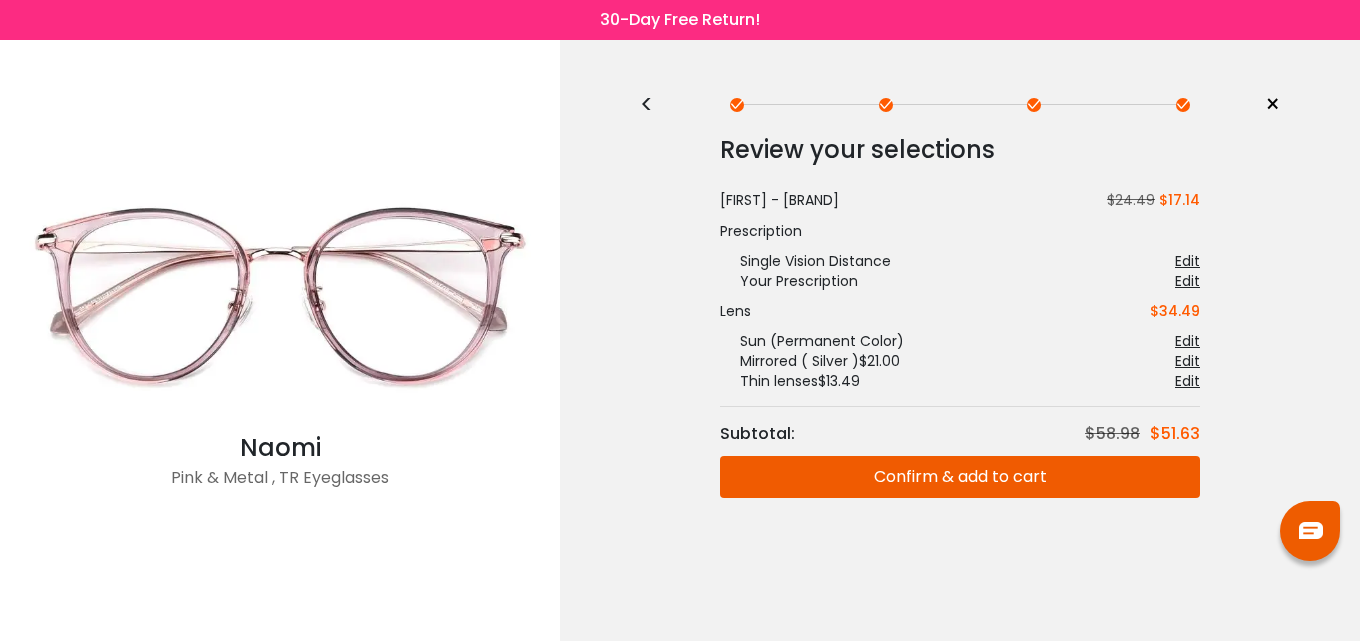 click on "Confirm & add to cart" at bounding box center (960, 477) 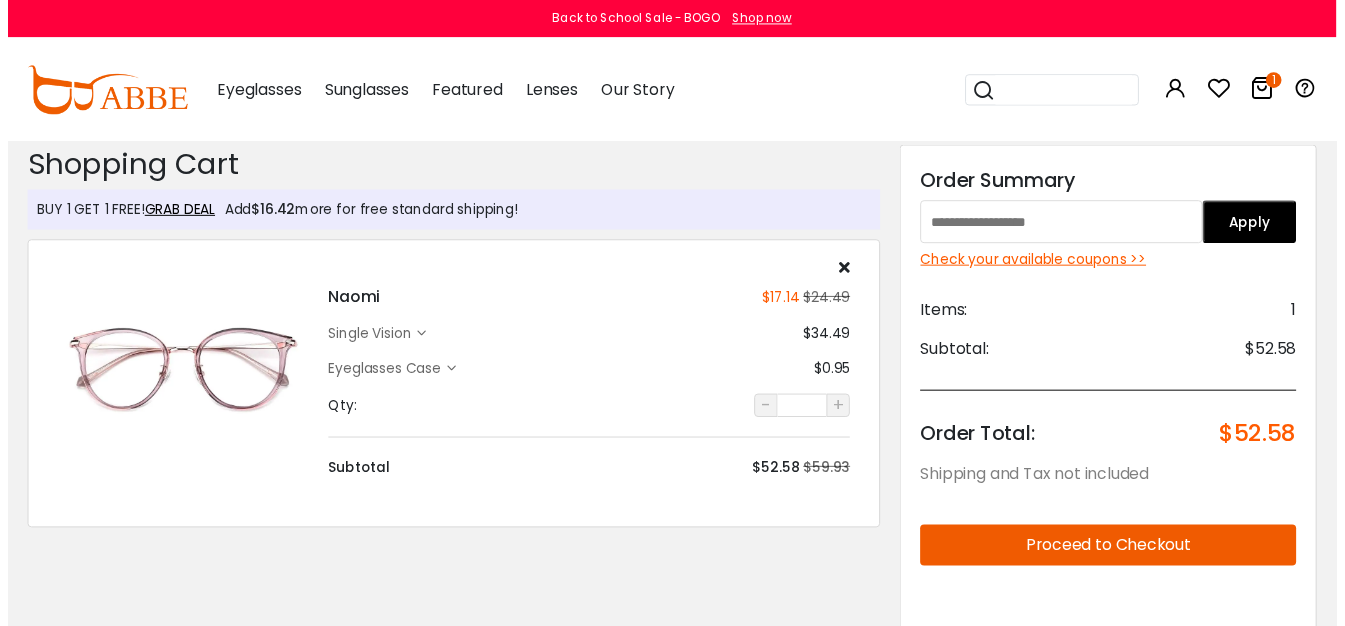 scroll, scrollTop: 0, scrollLeft: 0, axis: both 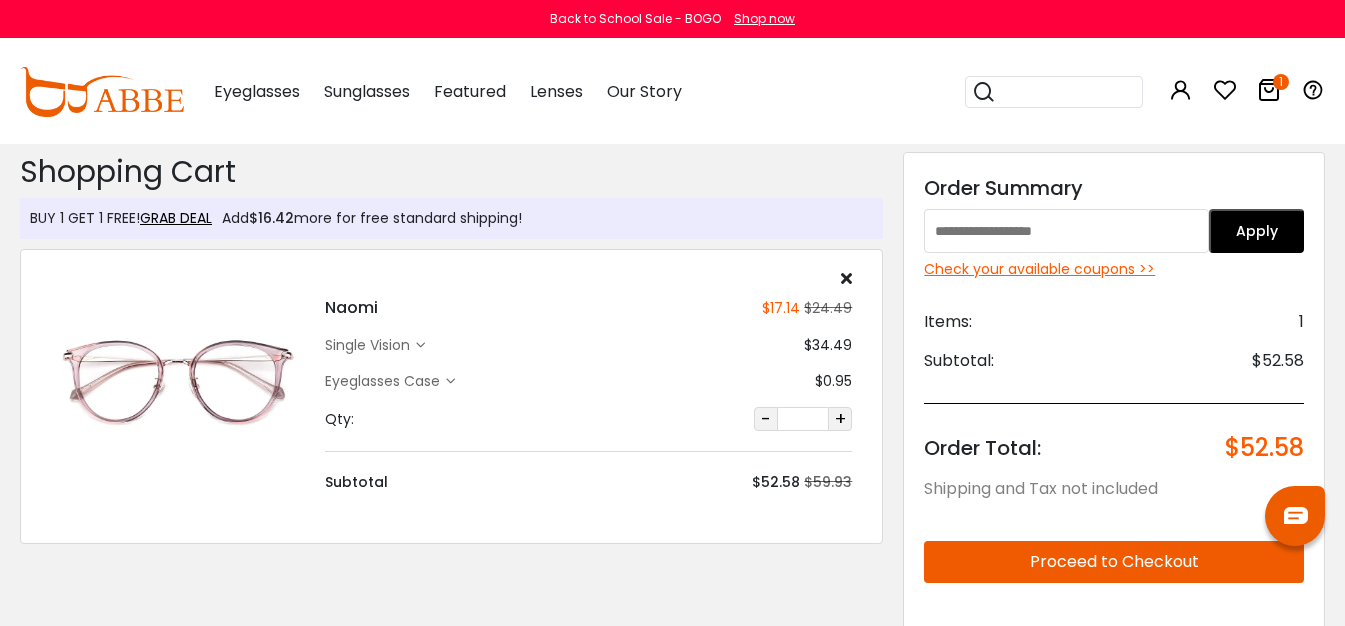 click at bounding box center (1066, 231) 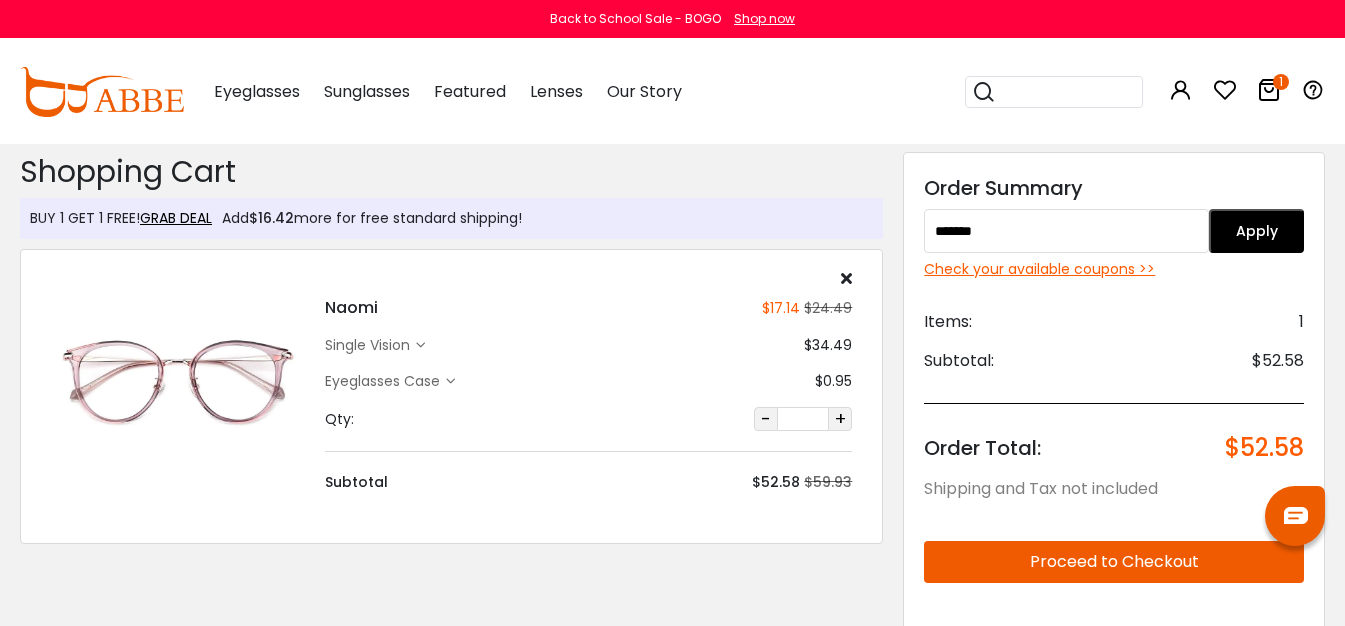 type on "*******" 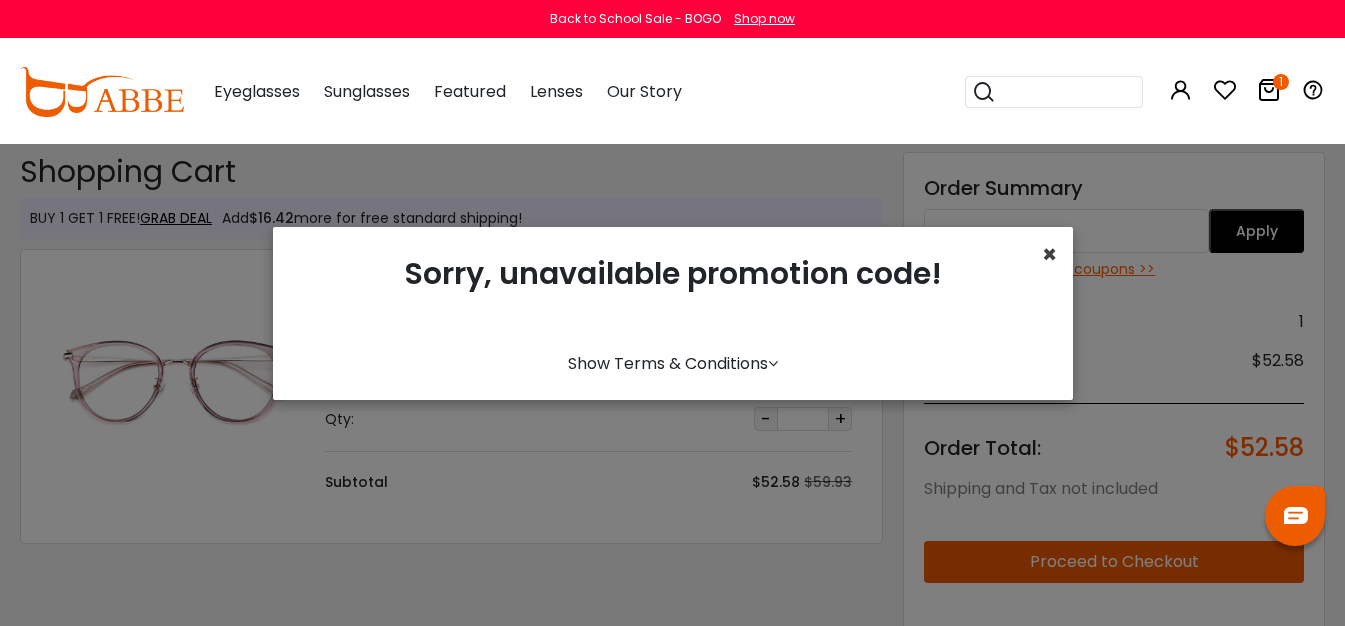 click on "×" at bounding box center [1049, 254] 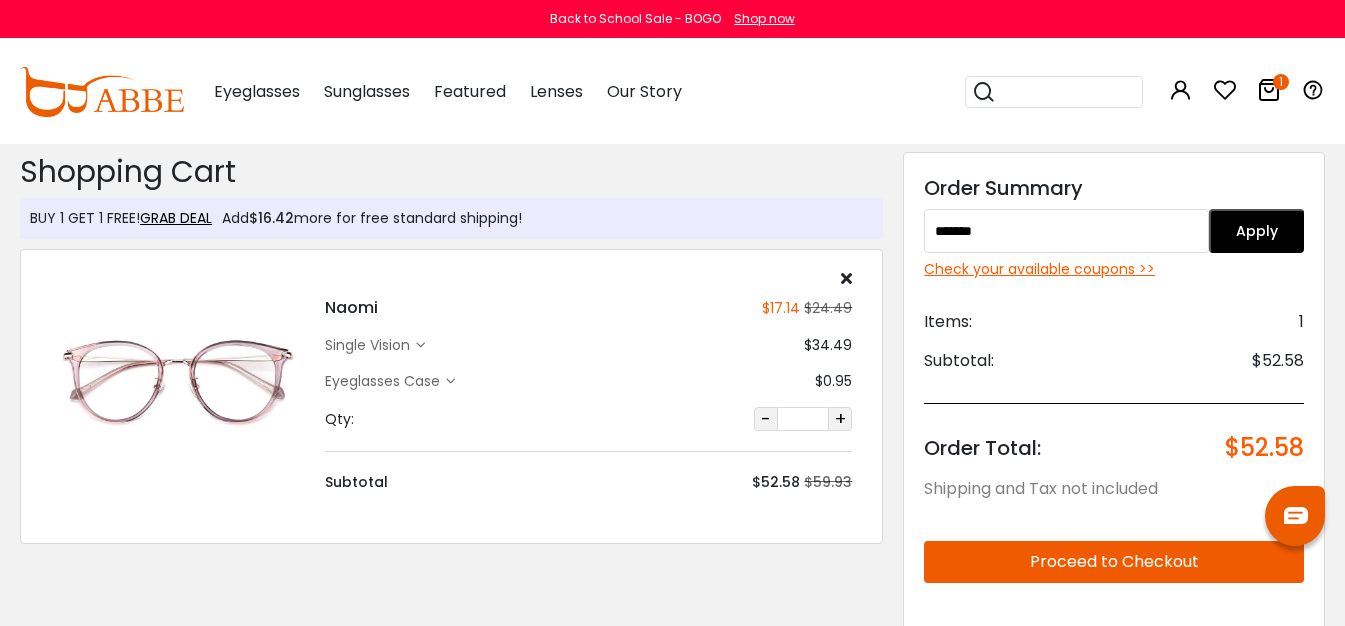 click on "+" at bounding box center [840, 419] 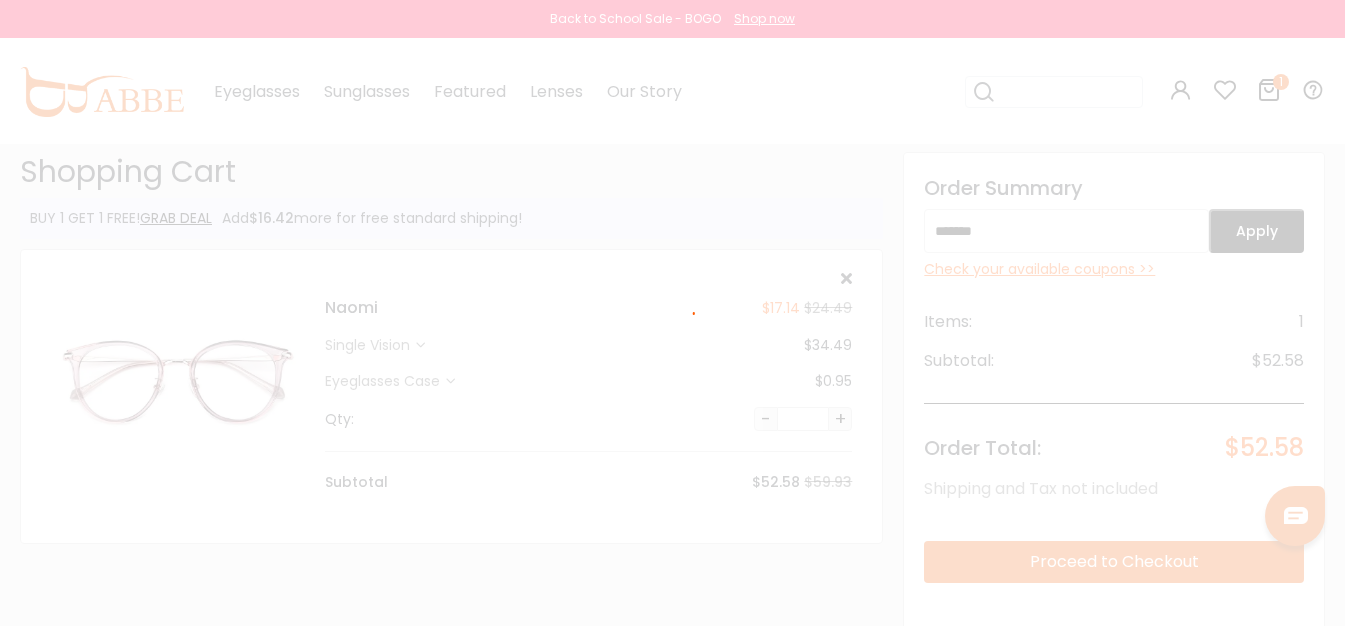 click at bounding box center [672, 313] 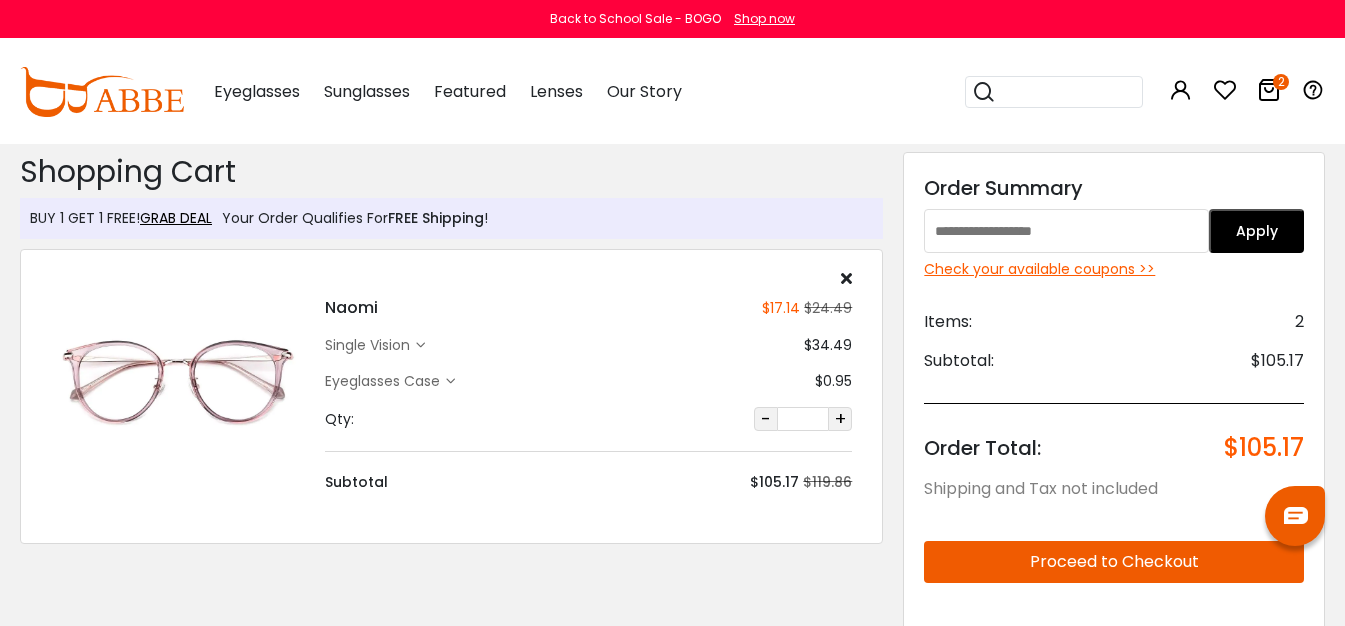 click on "+" at bounding box center [840, 419] 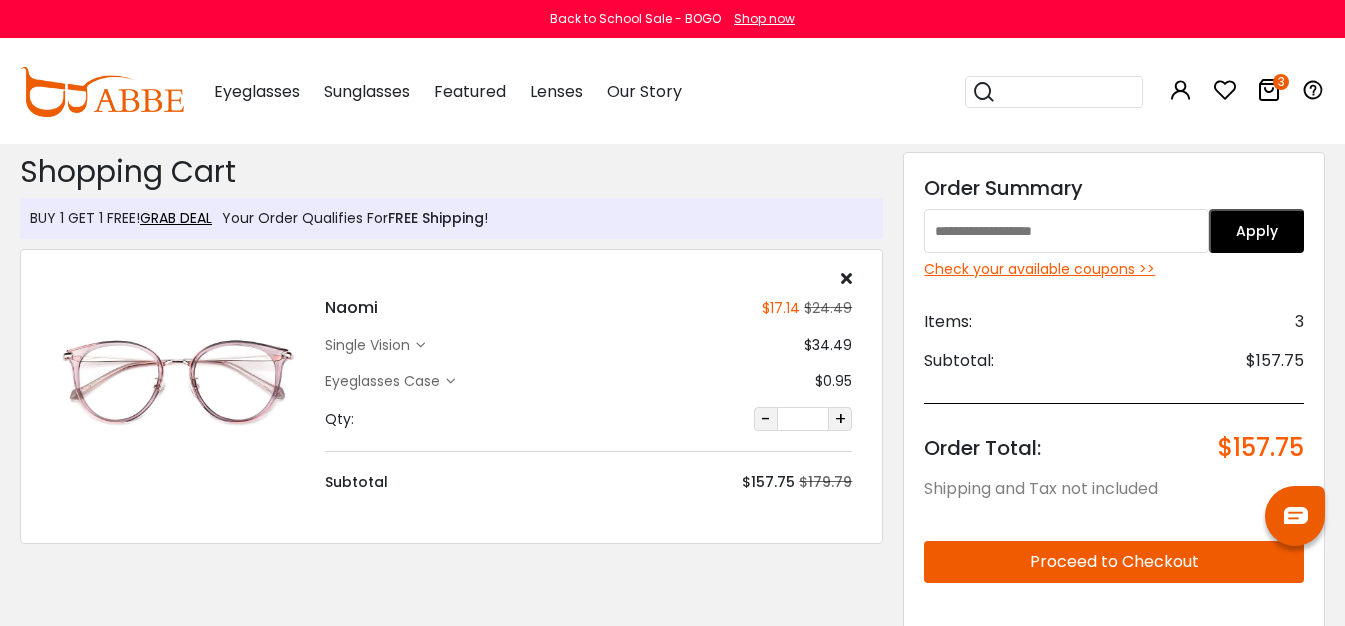 scroll, scrollTop: 0, scrollLeft: 0, axis: both 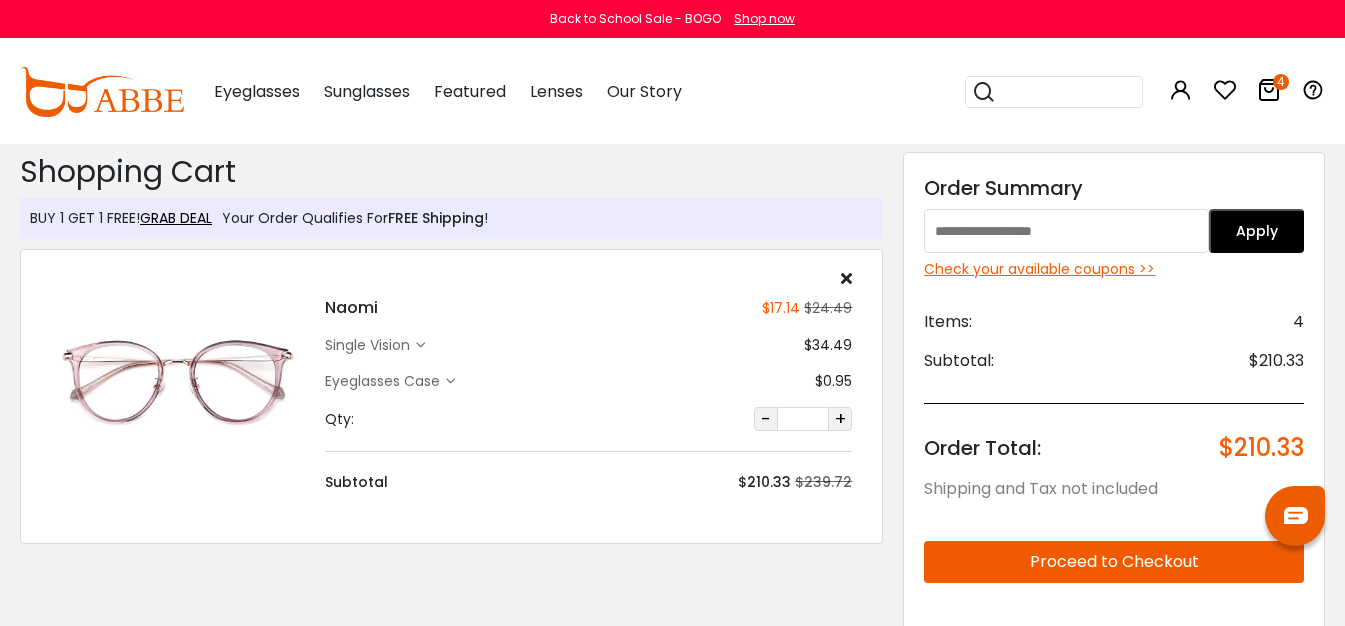 click on "+" at bounding box center [840, 419] 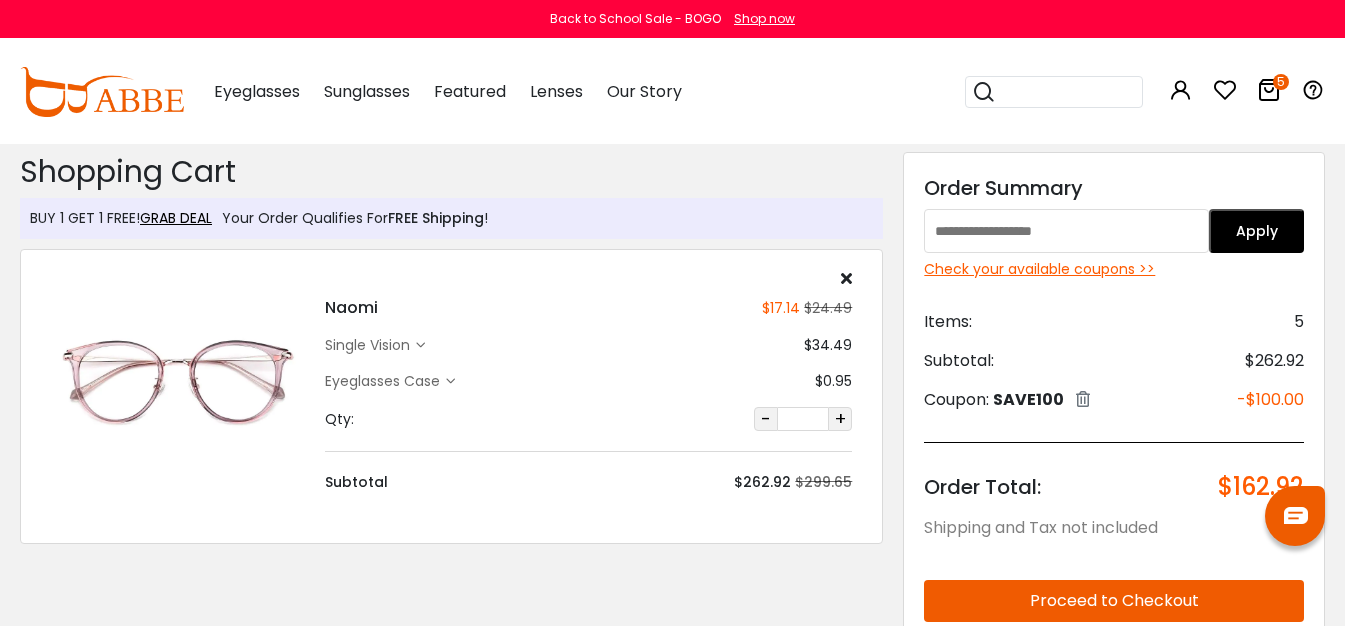 scroll, scrollTop: 0, scrollLeft: 0, axis: both 